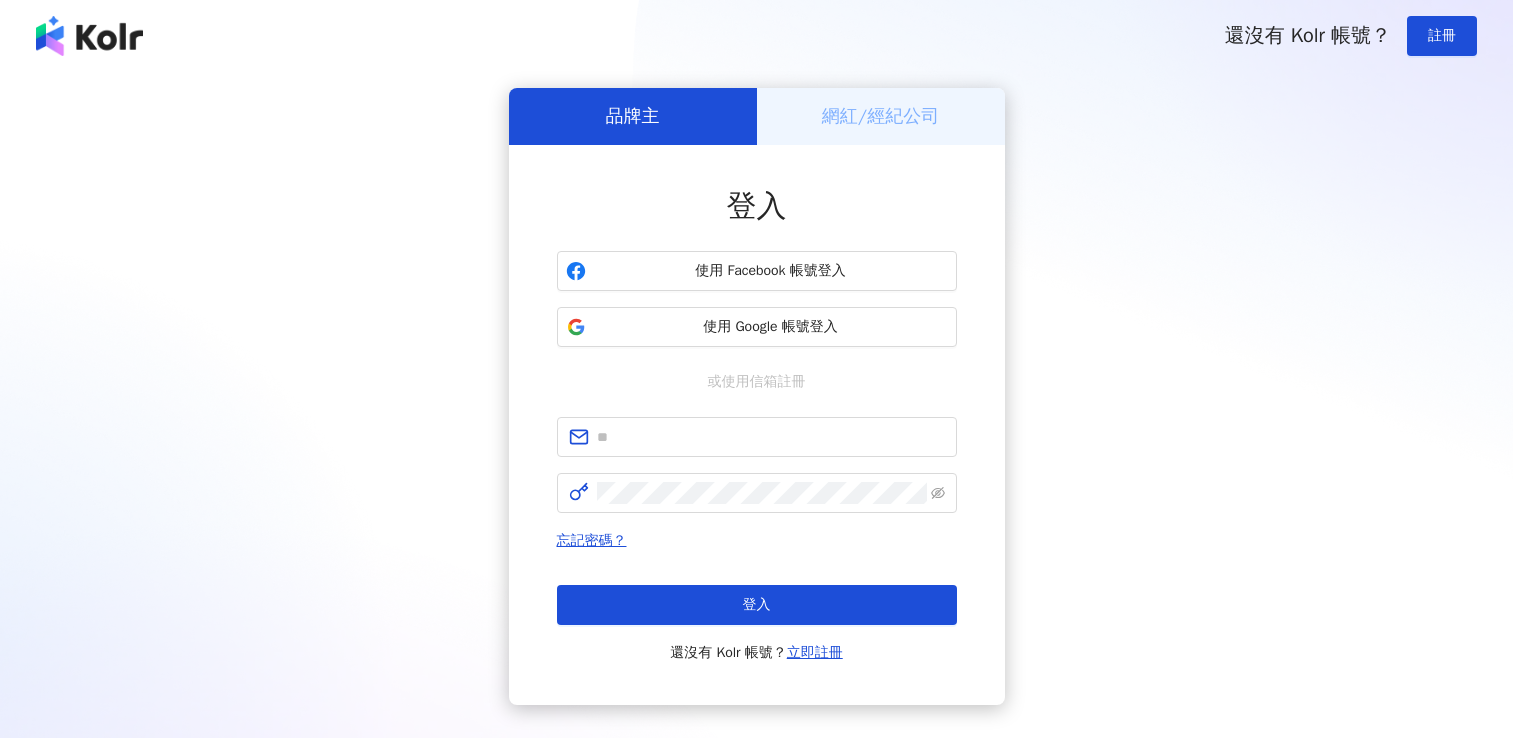 click on "使用 Google 帳號登入" at bounding box center [771, 327] 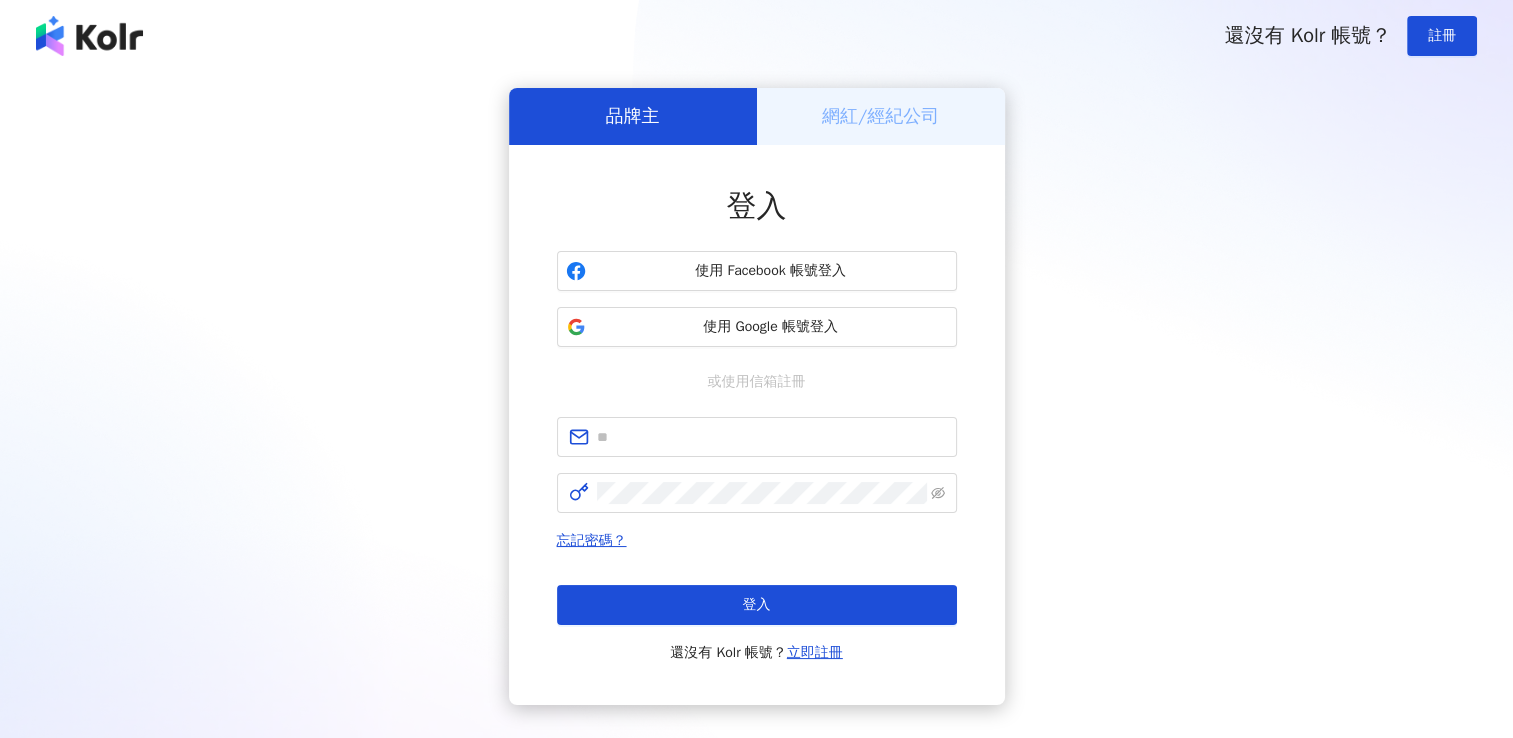 scroll, scrollTop: 0, scrollLeft: 0, axis: both 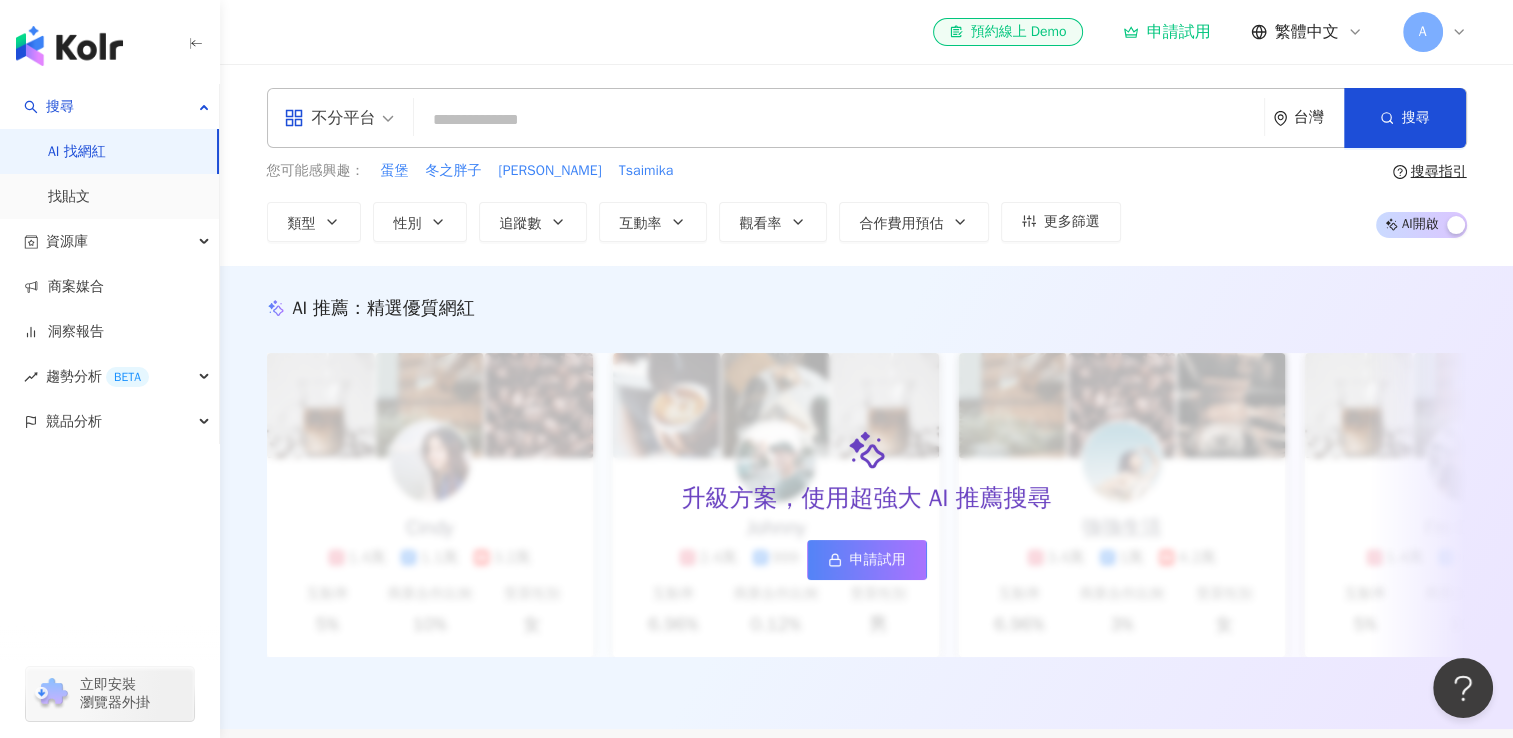 click on "不分平台 台灣 搜尋 您可能感興趣： 蛋堡  冬之胖子  rebecca_namie  Tsaimika  類型 性別 追蹤數 互動率 觀看率 合作費用預估  更多篩選 搜尋指引 AI  開啟 AI  關閉" at bounding box center [867, 165] 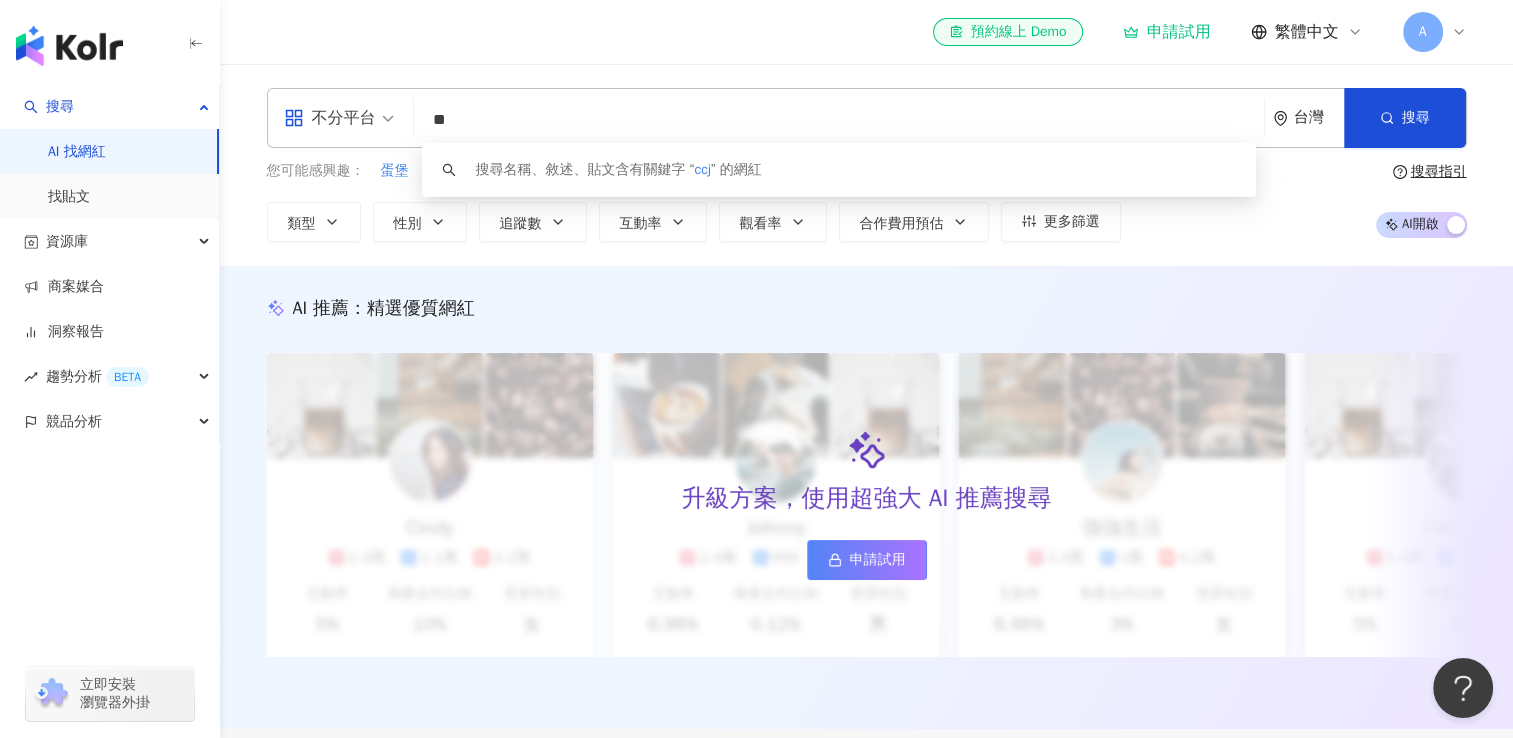 type on "*" 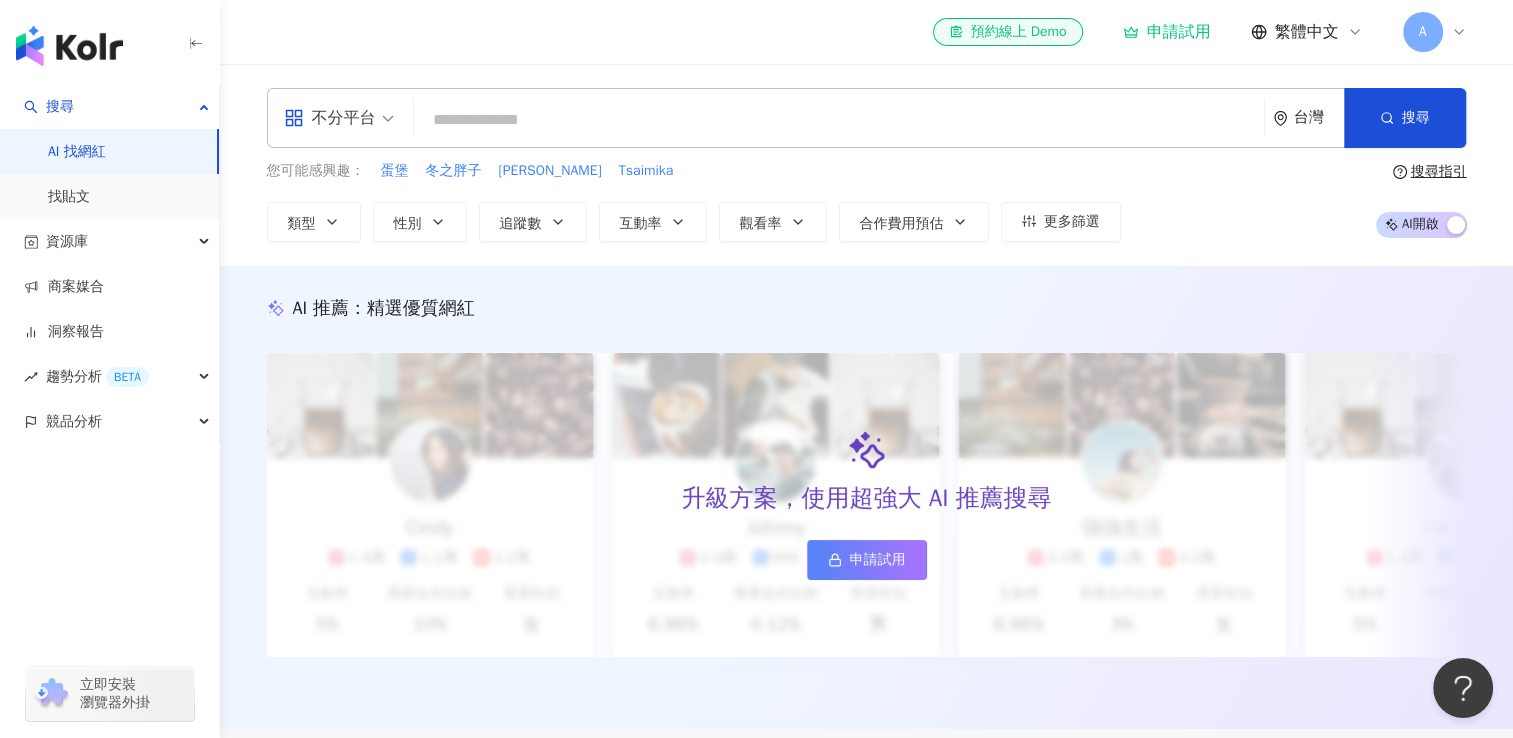 click on "不分平台 台灣 搜尋 customizedTag 網紅類型 藝術與娛樂 / Pod c ast 科技 / 3 C 家電 搜尋名稱、敘述、貼文含有關鍵字 “ c ” 的網紅 您可能感興趣： 蛋堡  冬之胖子  rebecca_namie  Tsaimika  類型 性別 追蹤數 互動率 觀看率 合作費用預估  更多篩選 搜尋指引 AI  開啟 AI  關閉" at bounding box center [867, 165] 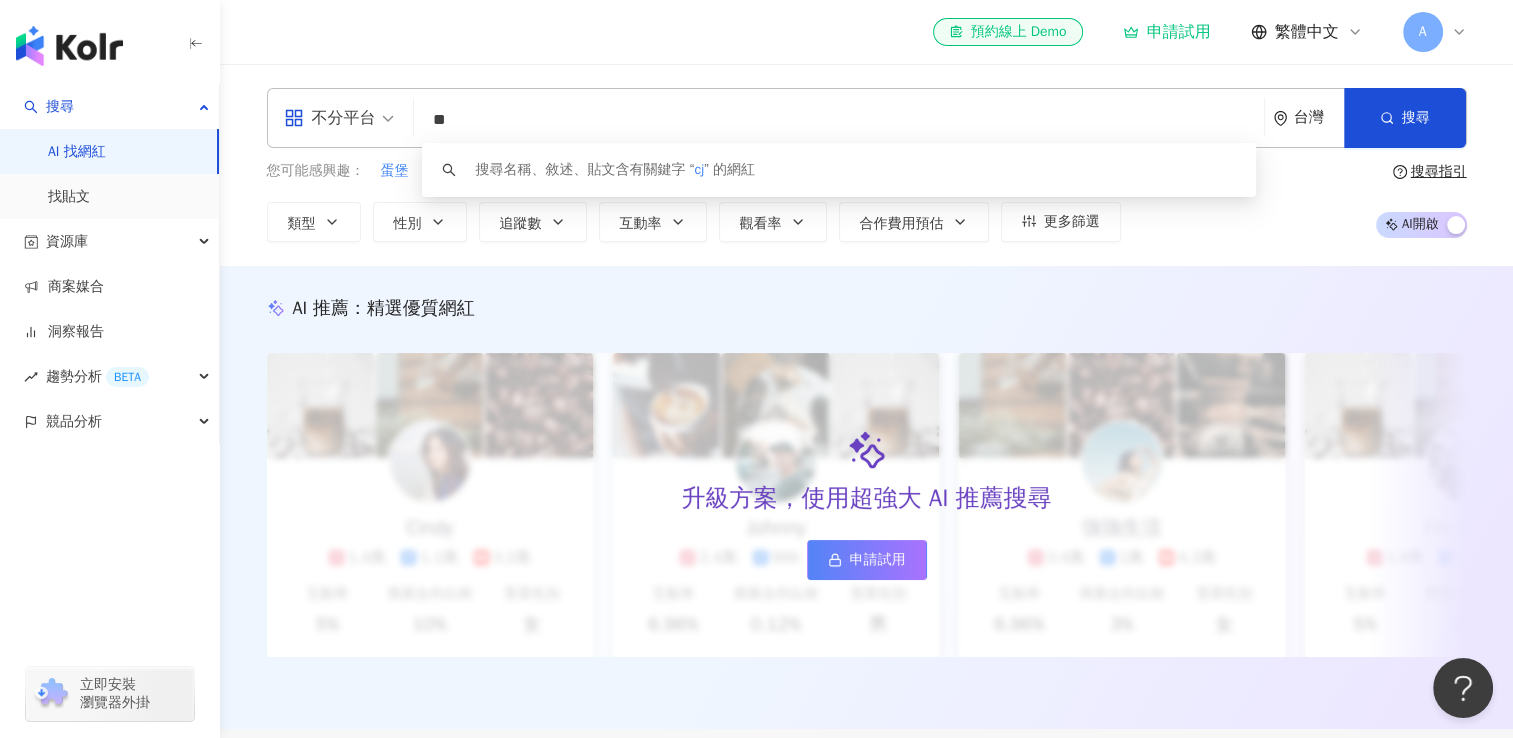 type on "*" 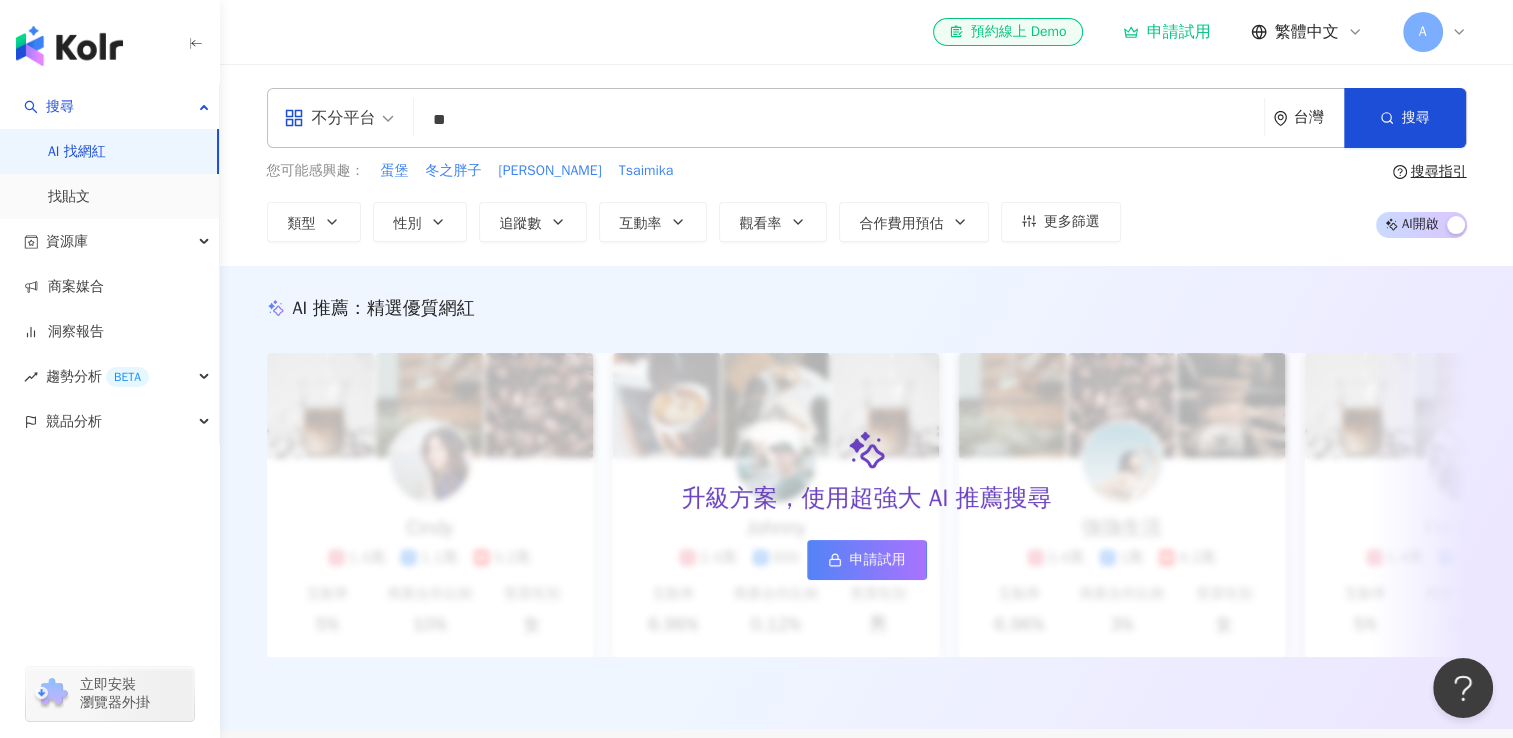 type on "*" 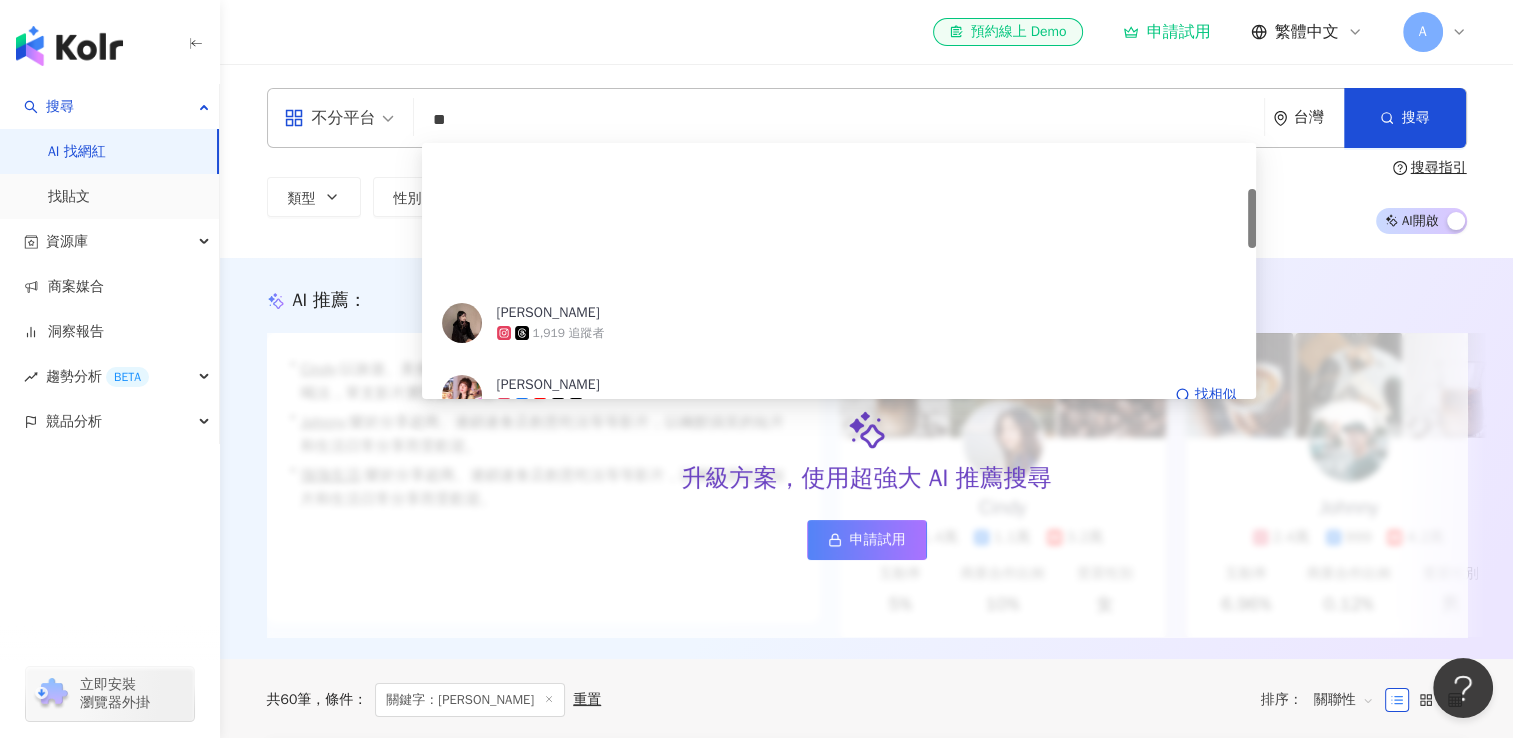 scroll, scrollTop: 200, scrollLeft: 0, axis: vertical 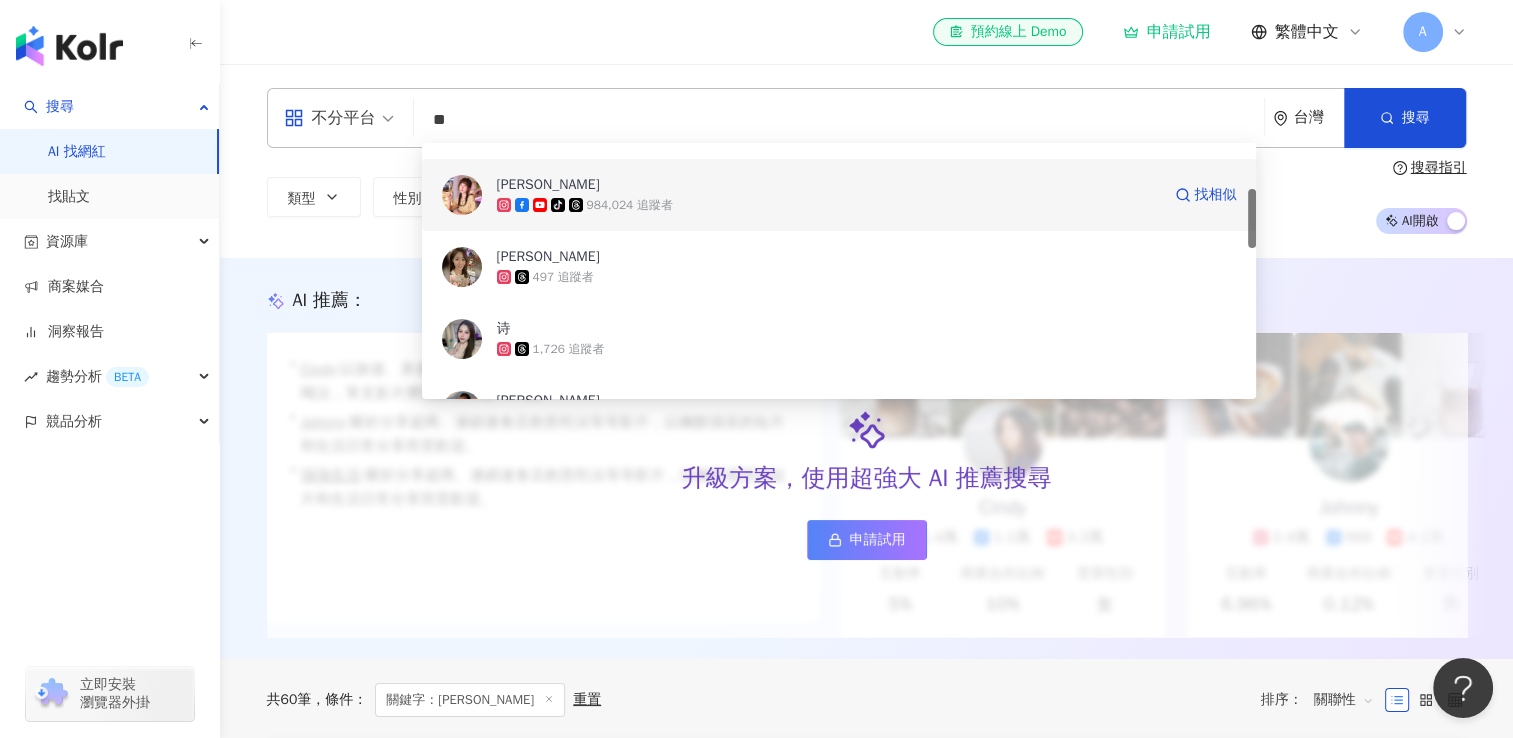 click on "洪詩" at bounding box center [828, 185] 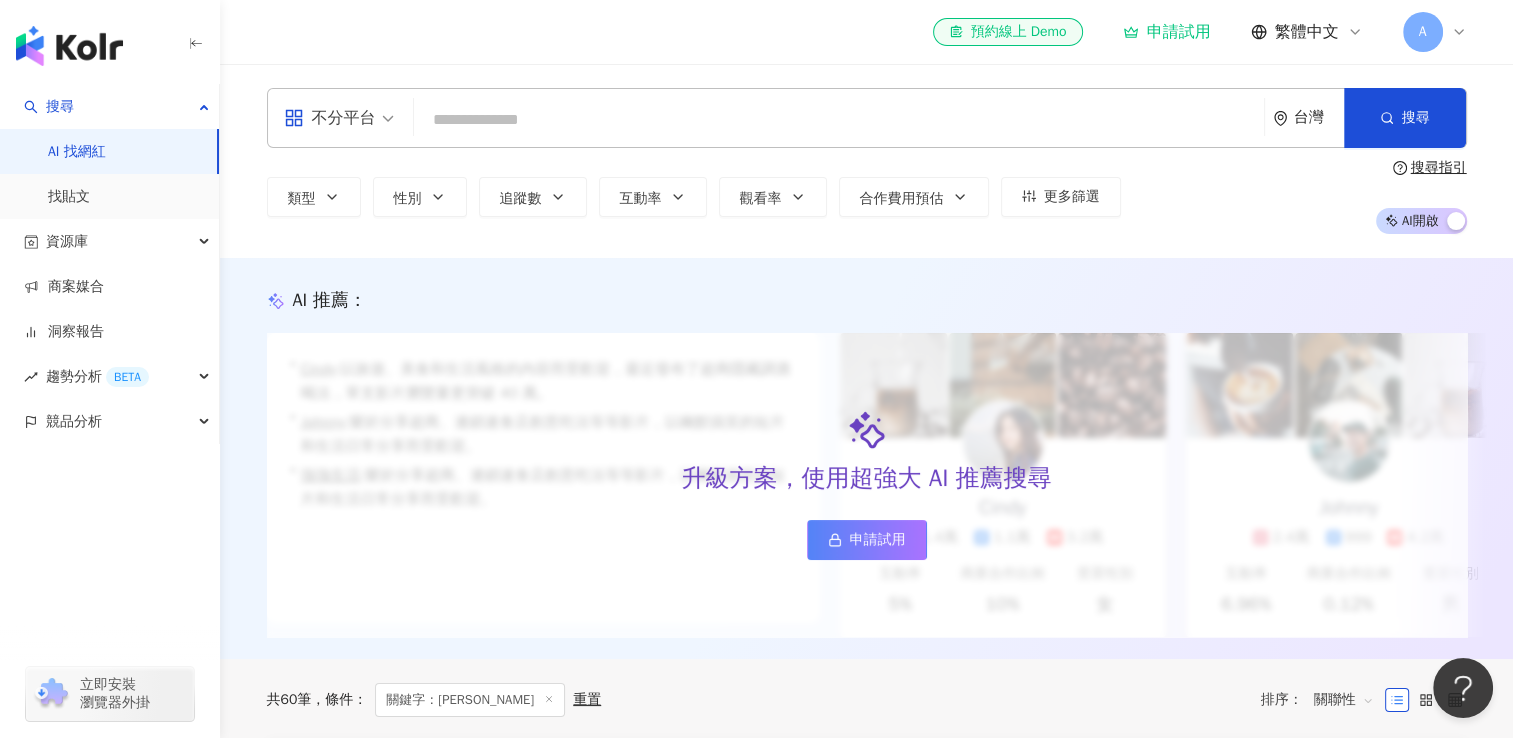 click at bounding box center (839, 120) 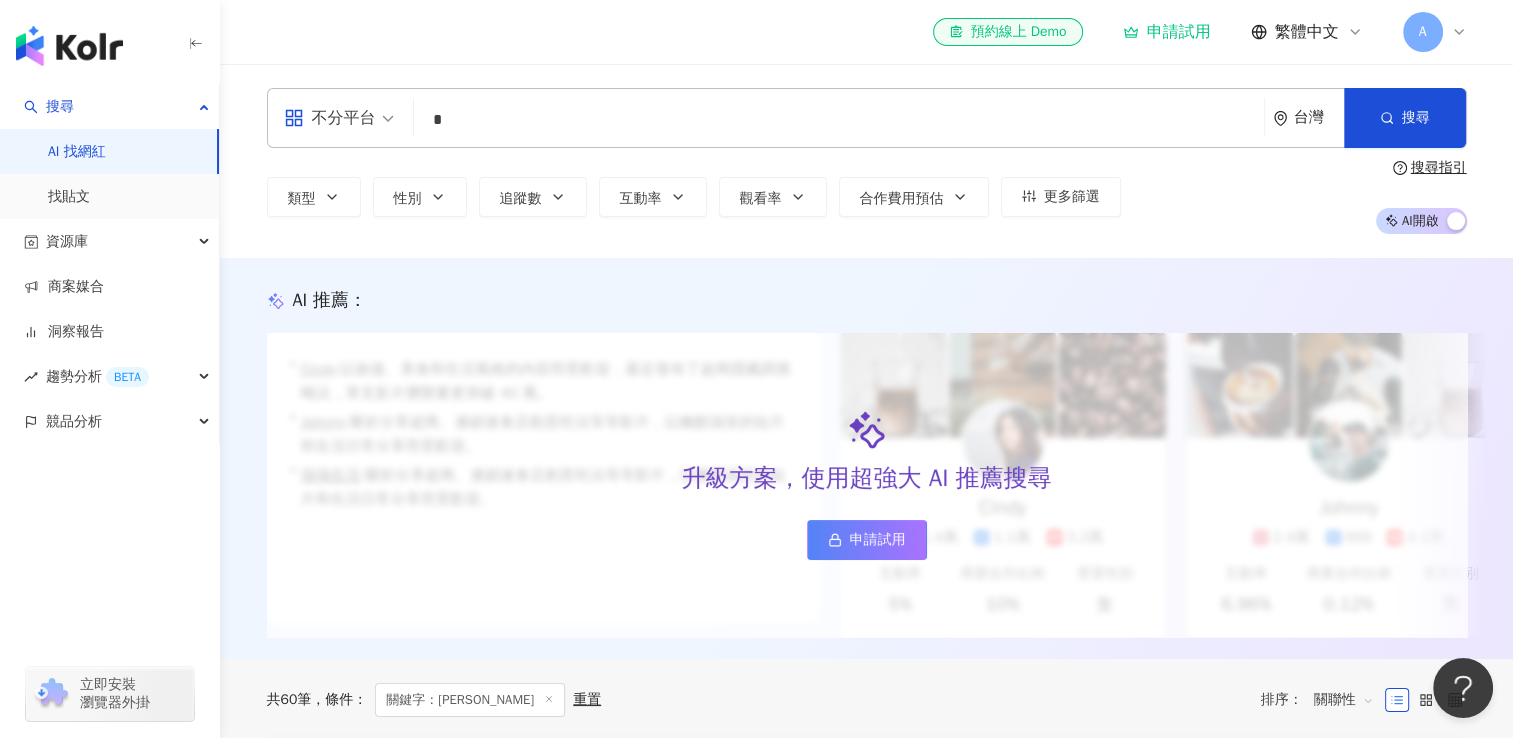 scroll, scrollTop: 0, scrollLeft: 0, axis: both 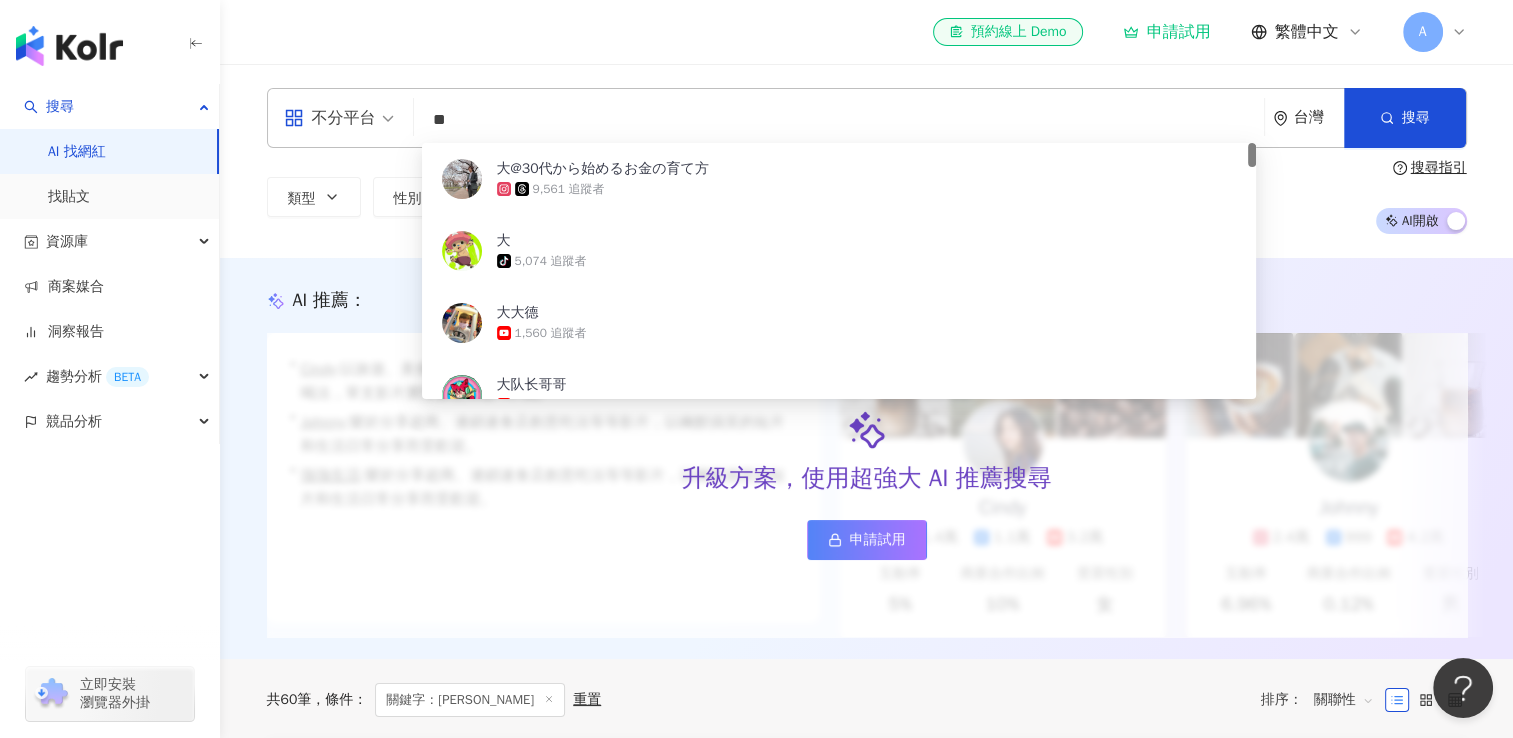 type on "**" 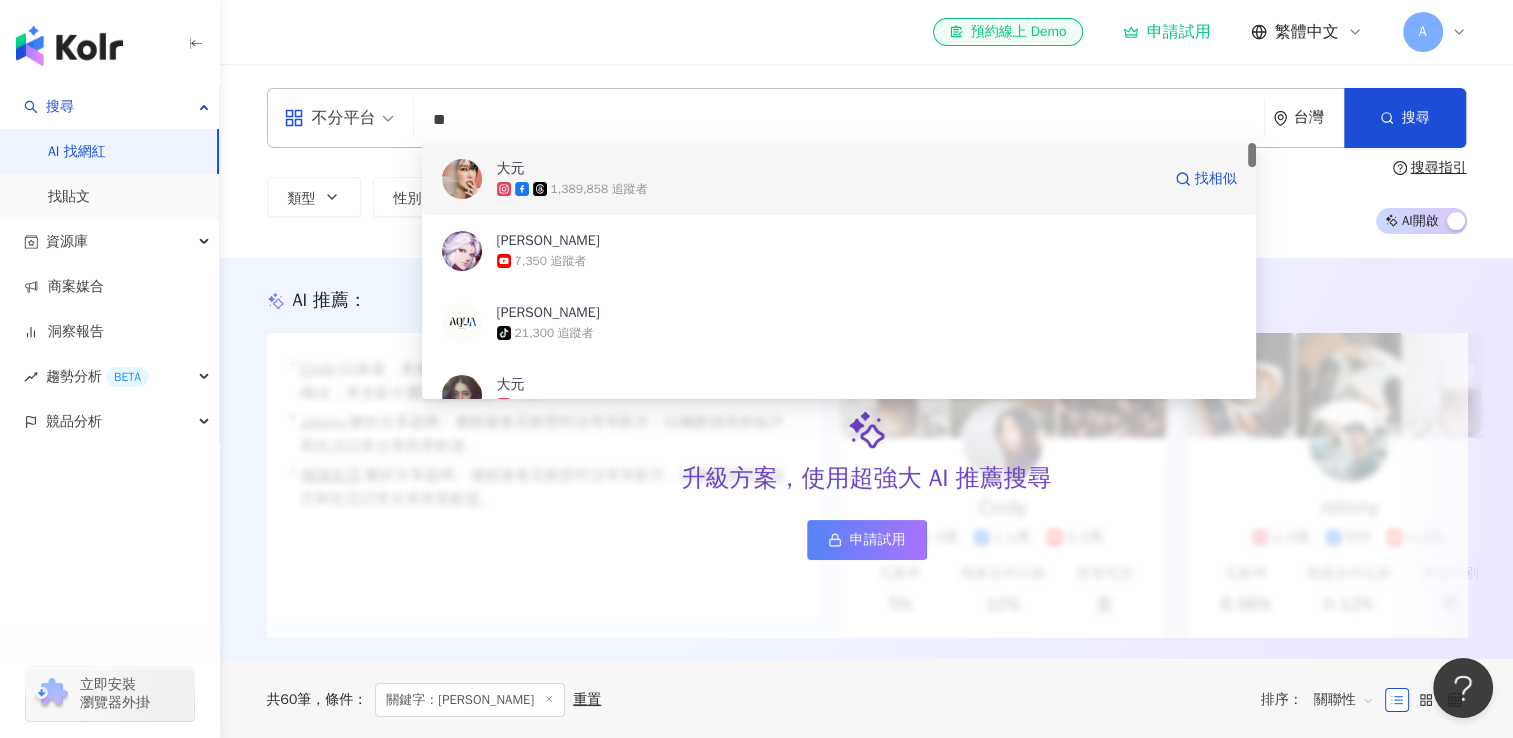 click on "1,389,858   追蹤者" at bounding box center [828, 189] 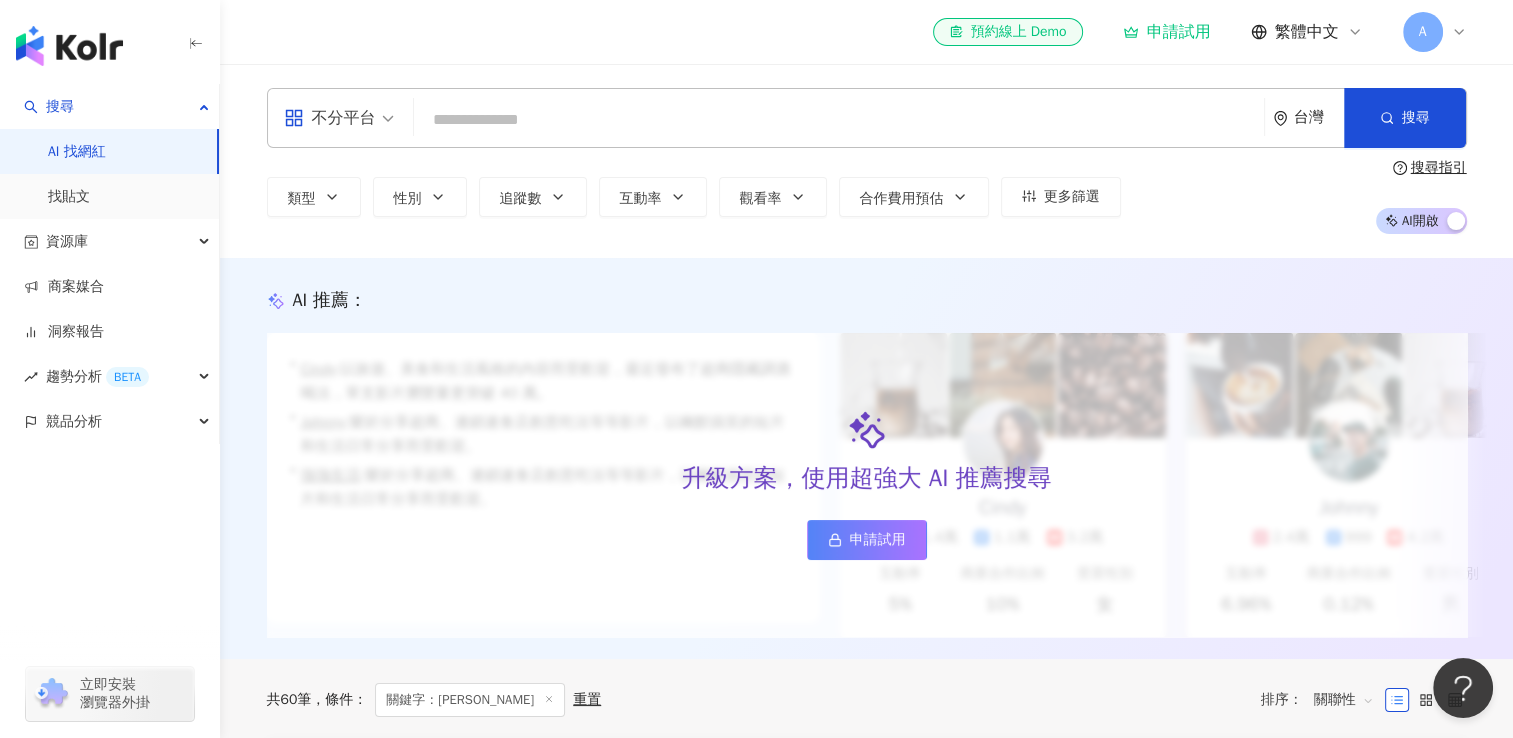 click at bounding box center [839, 120] 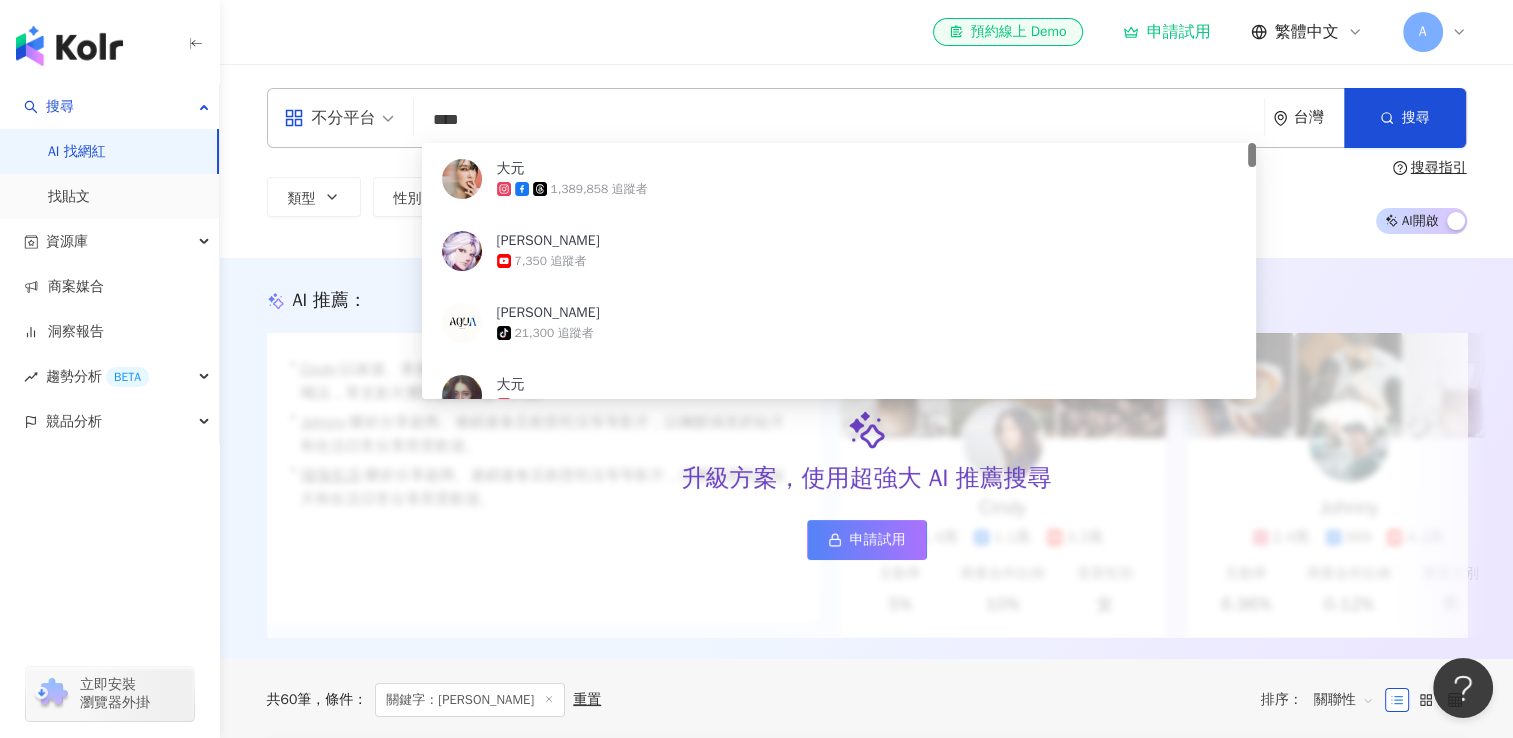 type on "***" 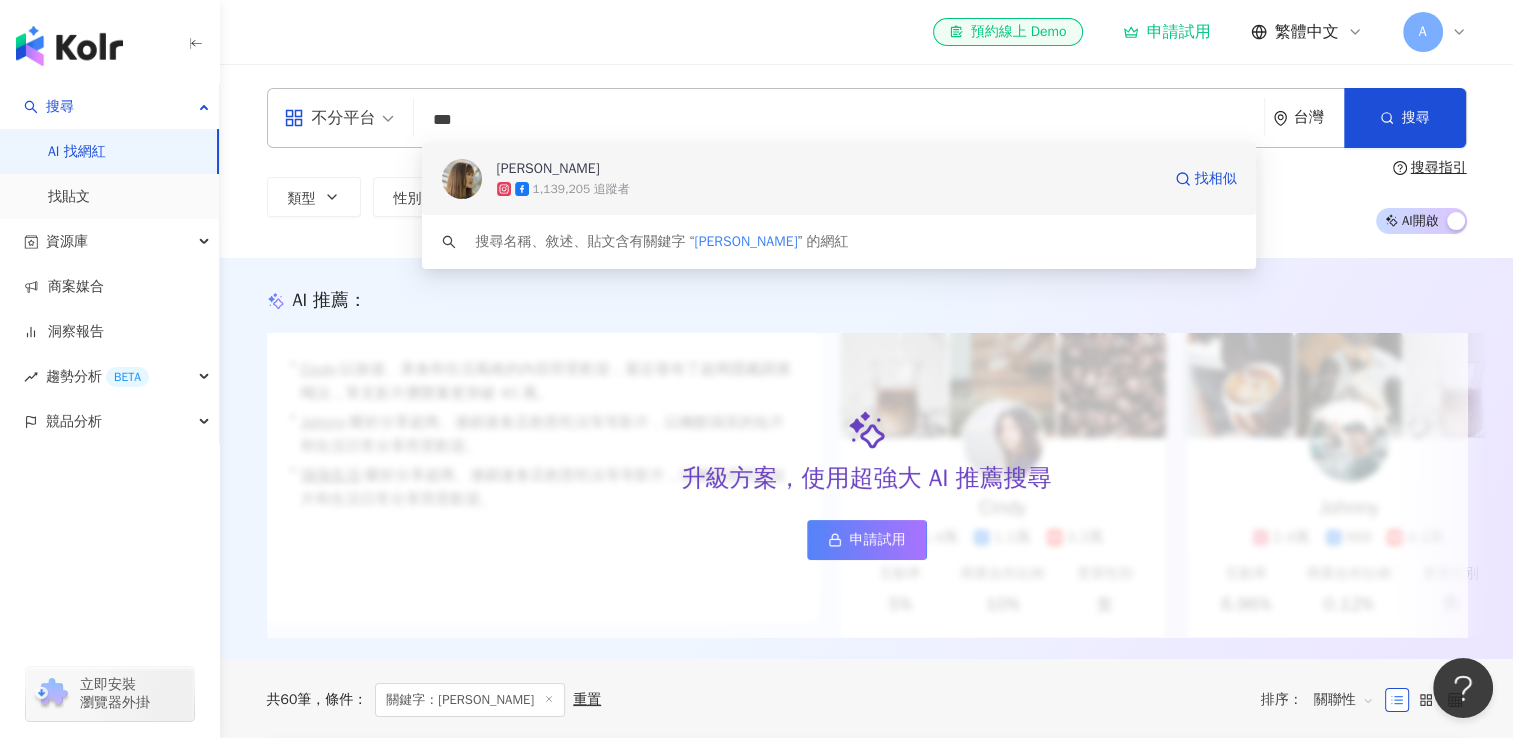 click on "梁以辰" at bounding box center [828, 169] 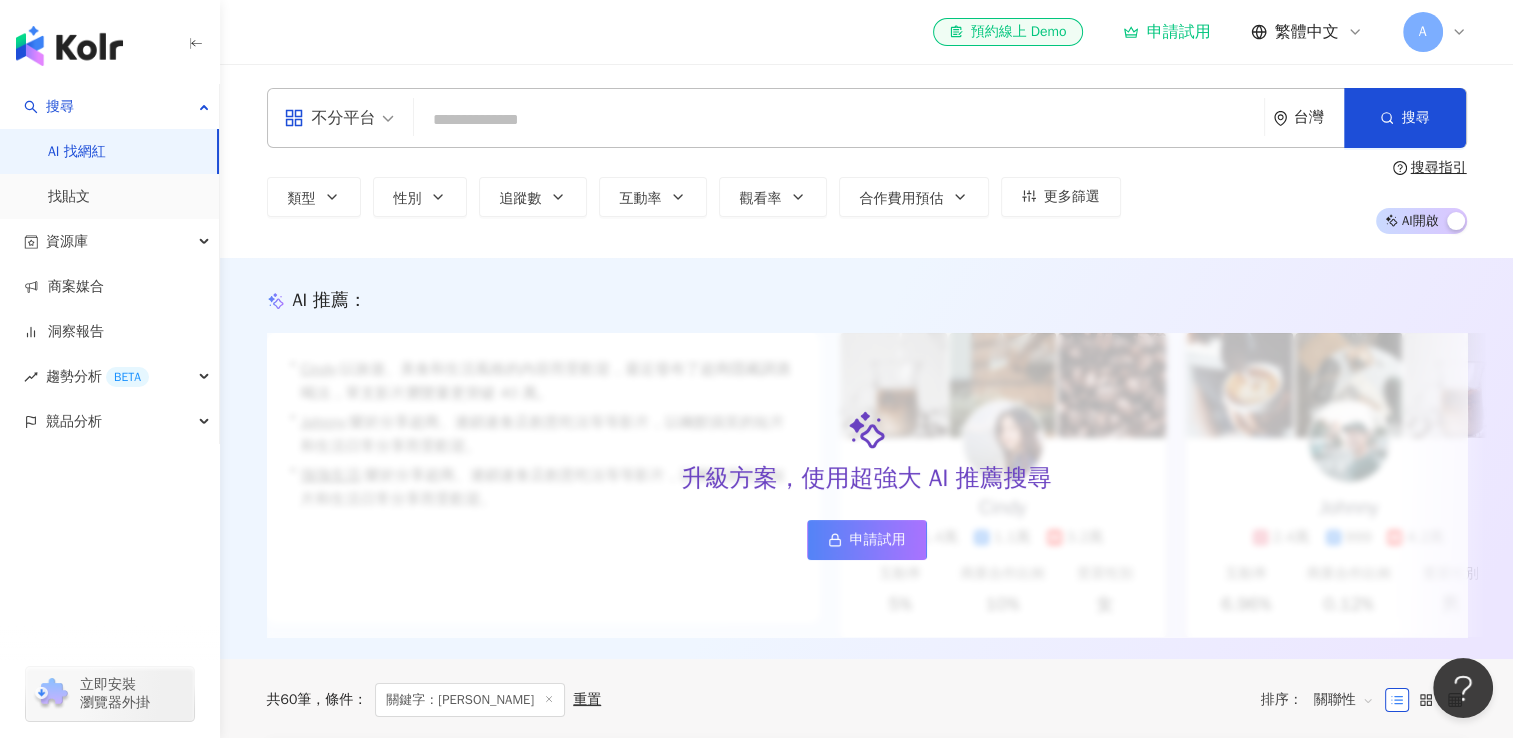 click at bounding box center [839, 120] 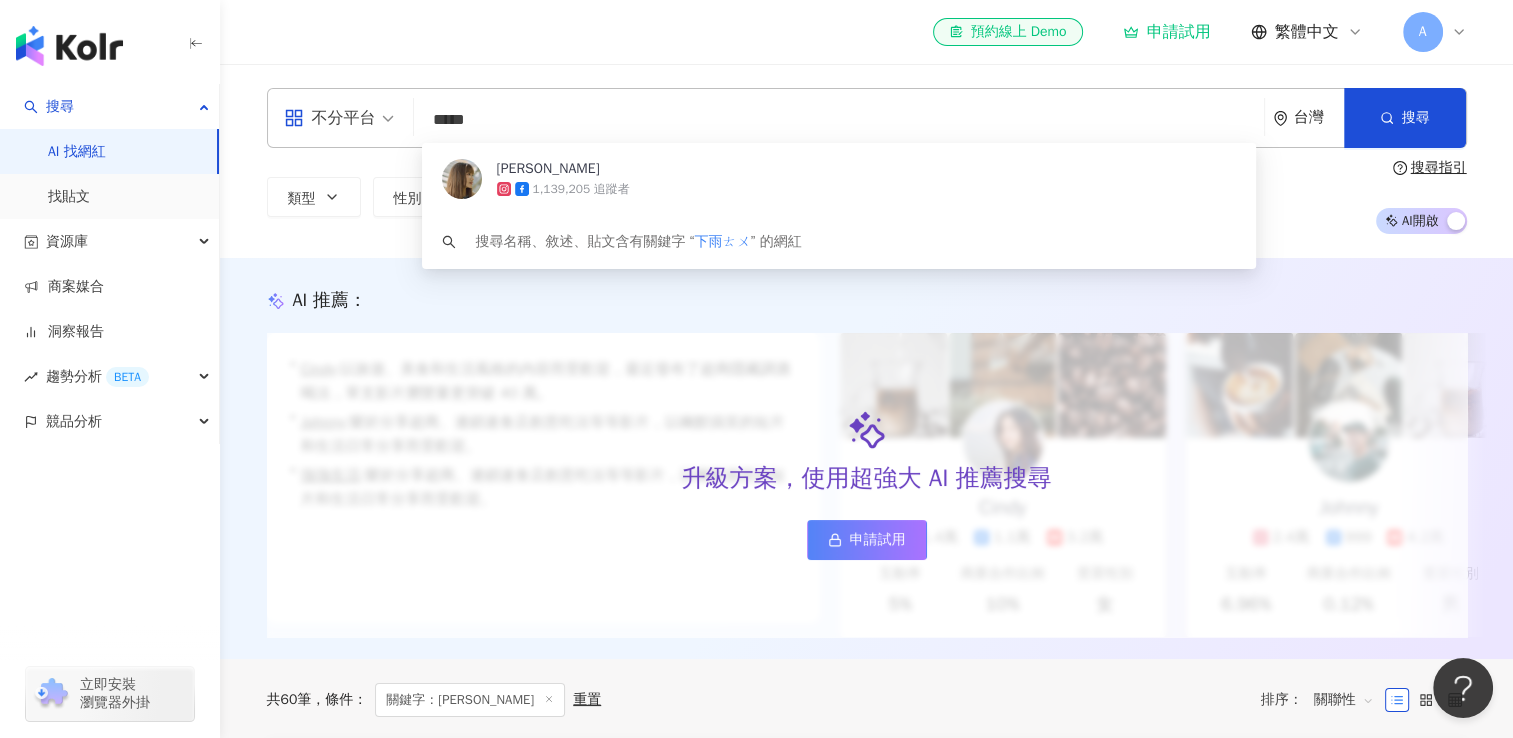 type on "***" 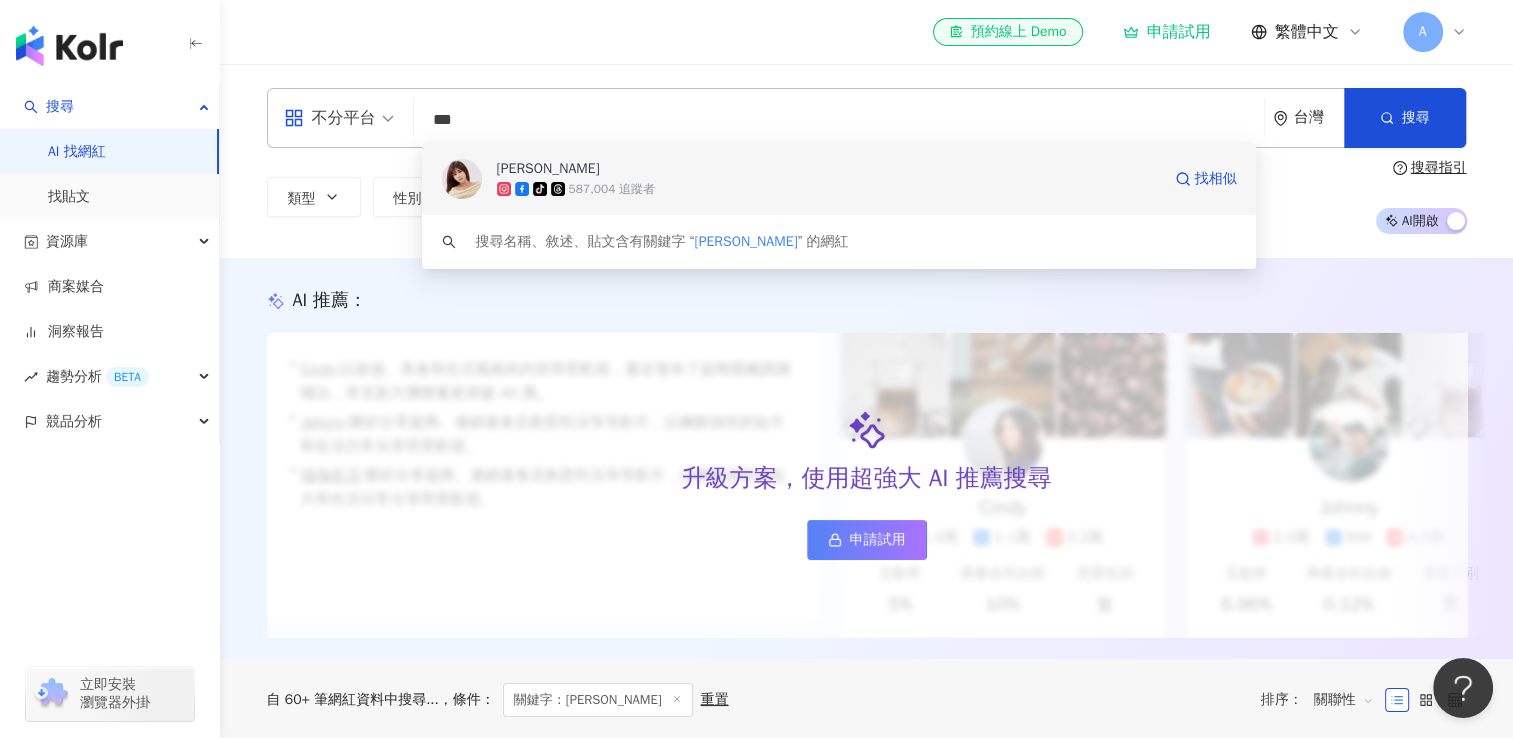 click on "夏宇童" at bounding box center (828, 169) 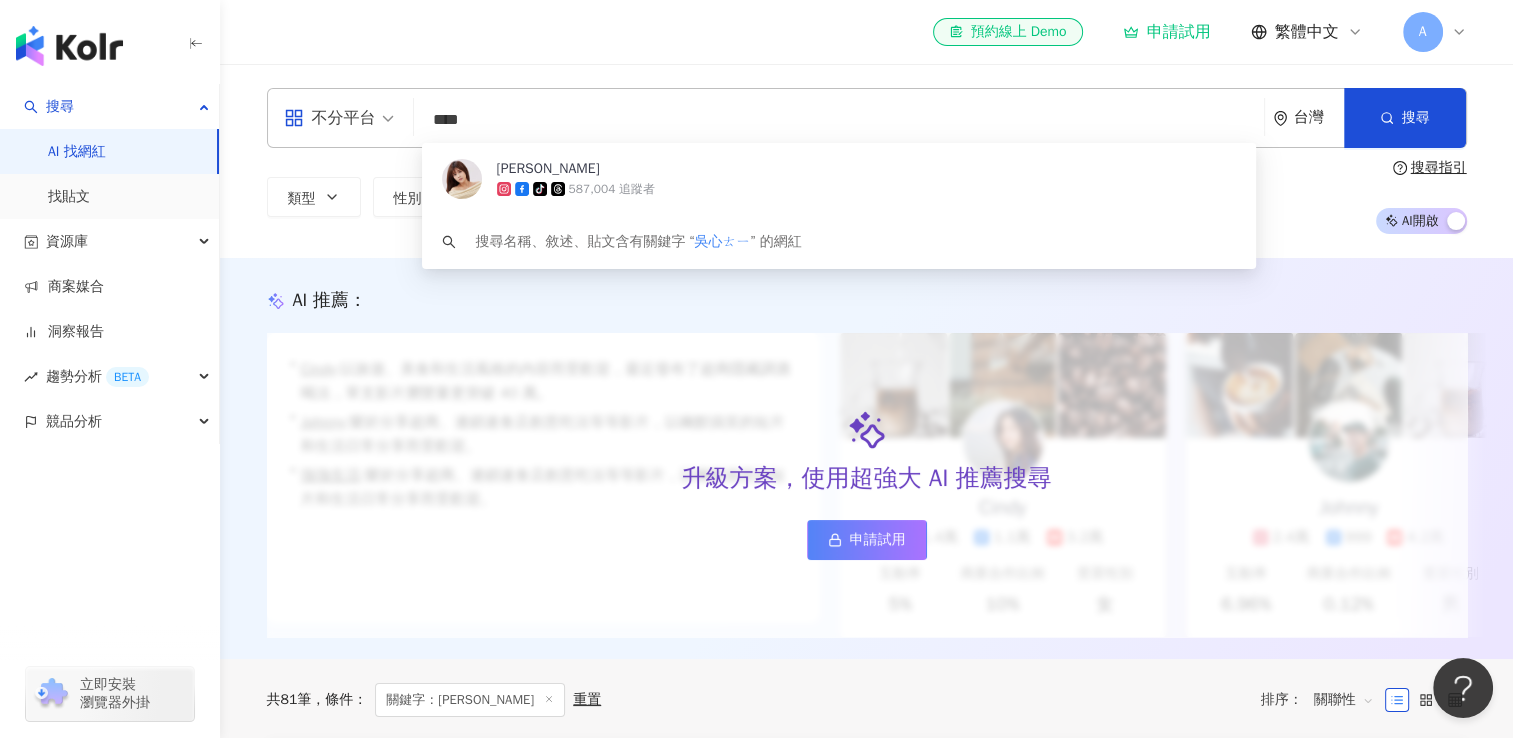 type on "***" 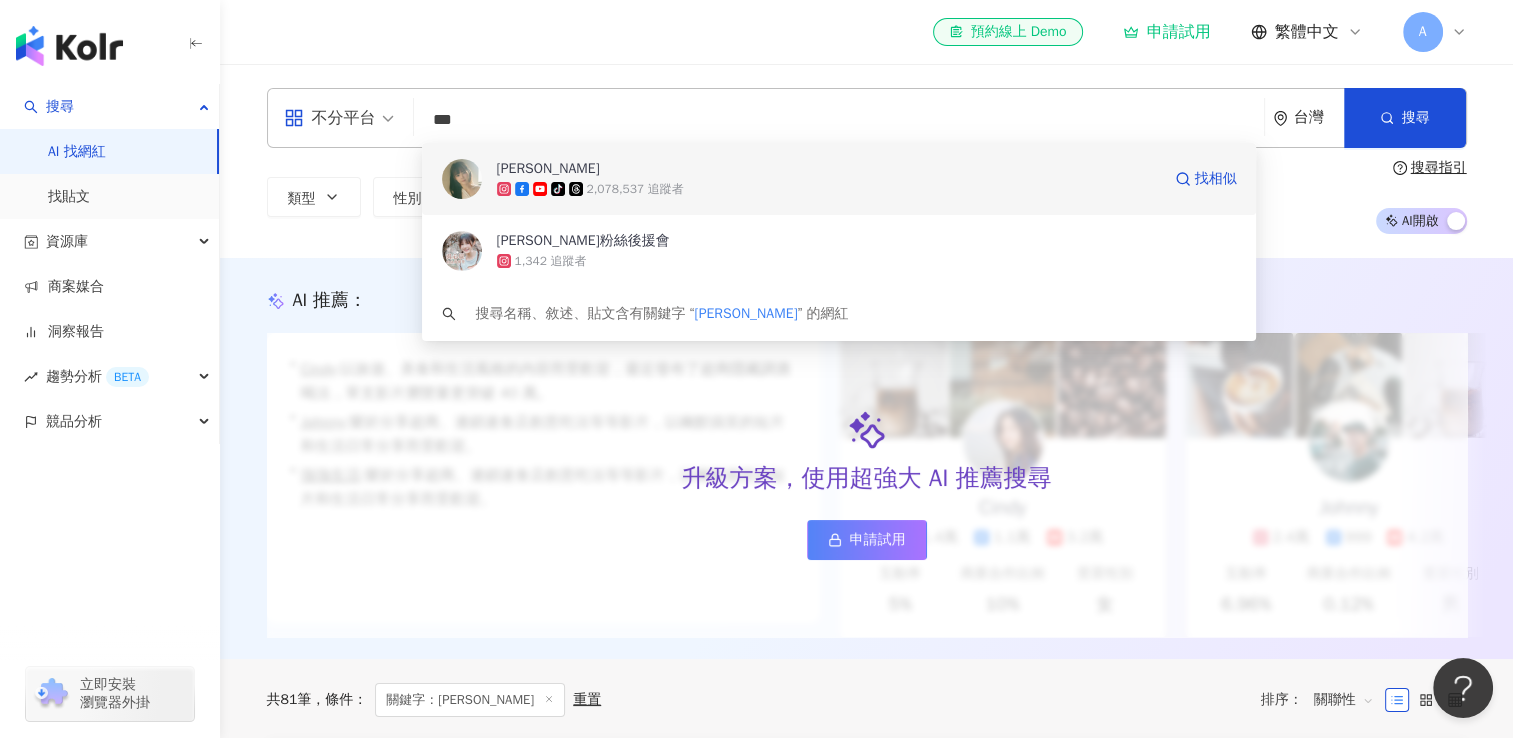 click on "[PERSON_NAME]" at bounding box center (828, 169) 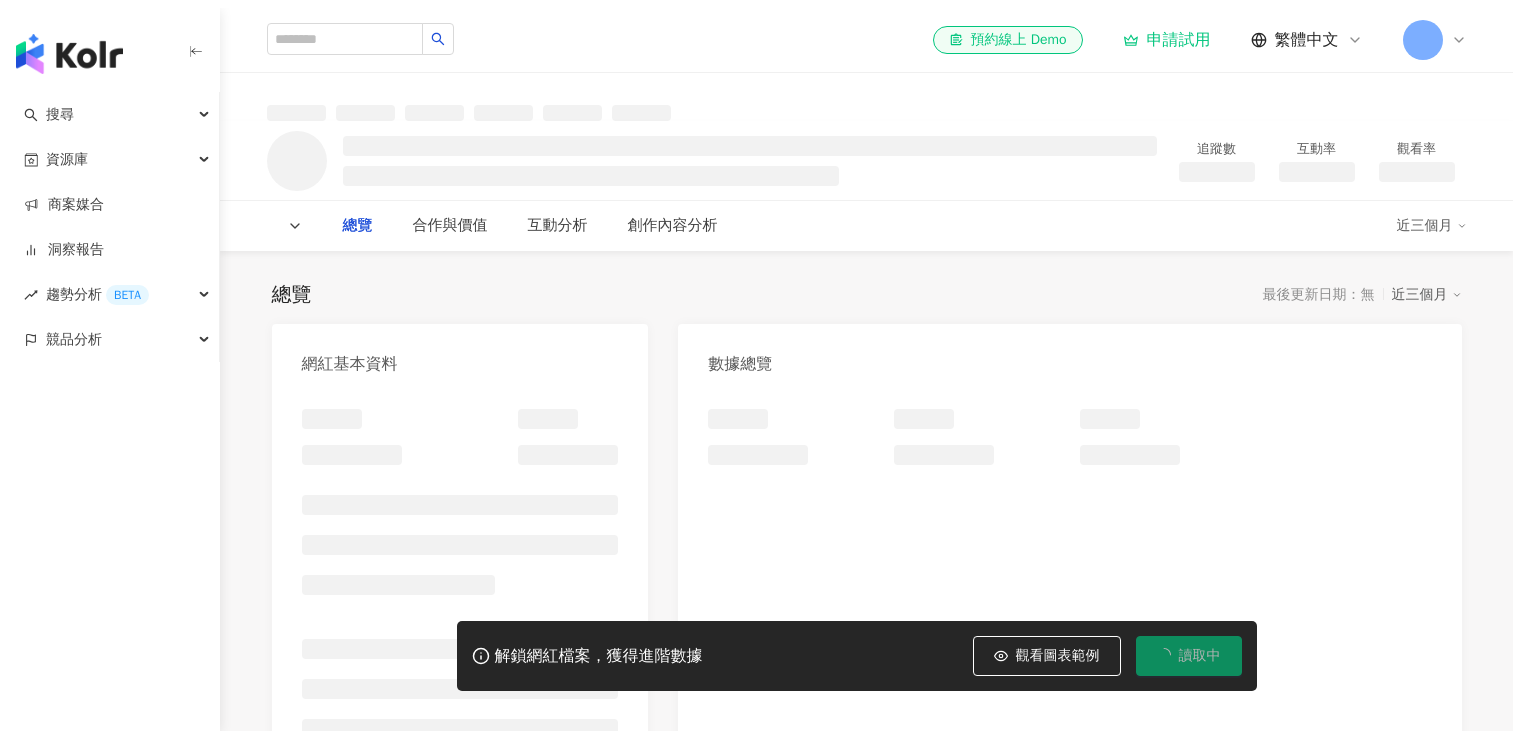 scroll, scrollTop: 0, scrollLeft: 0, axis: both 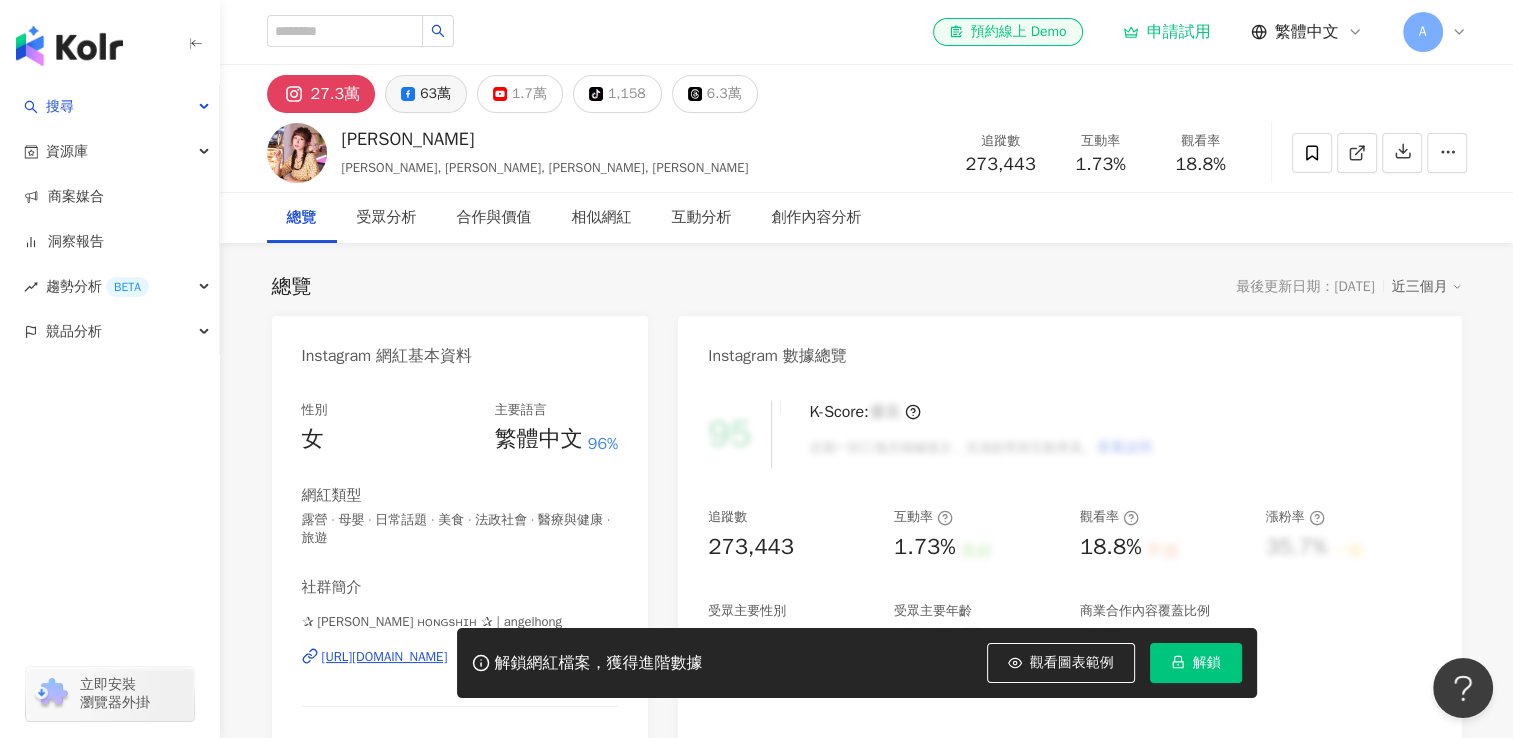 click 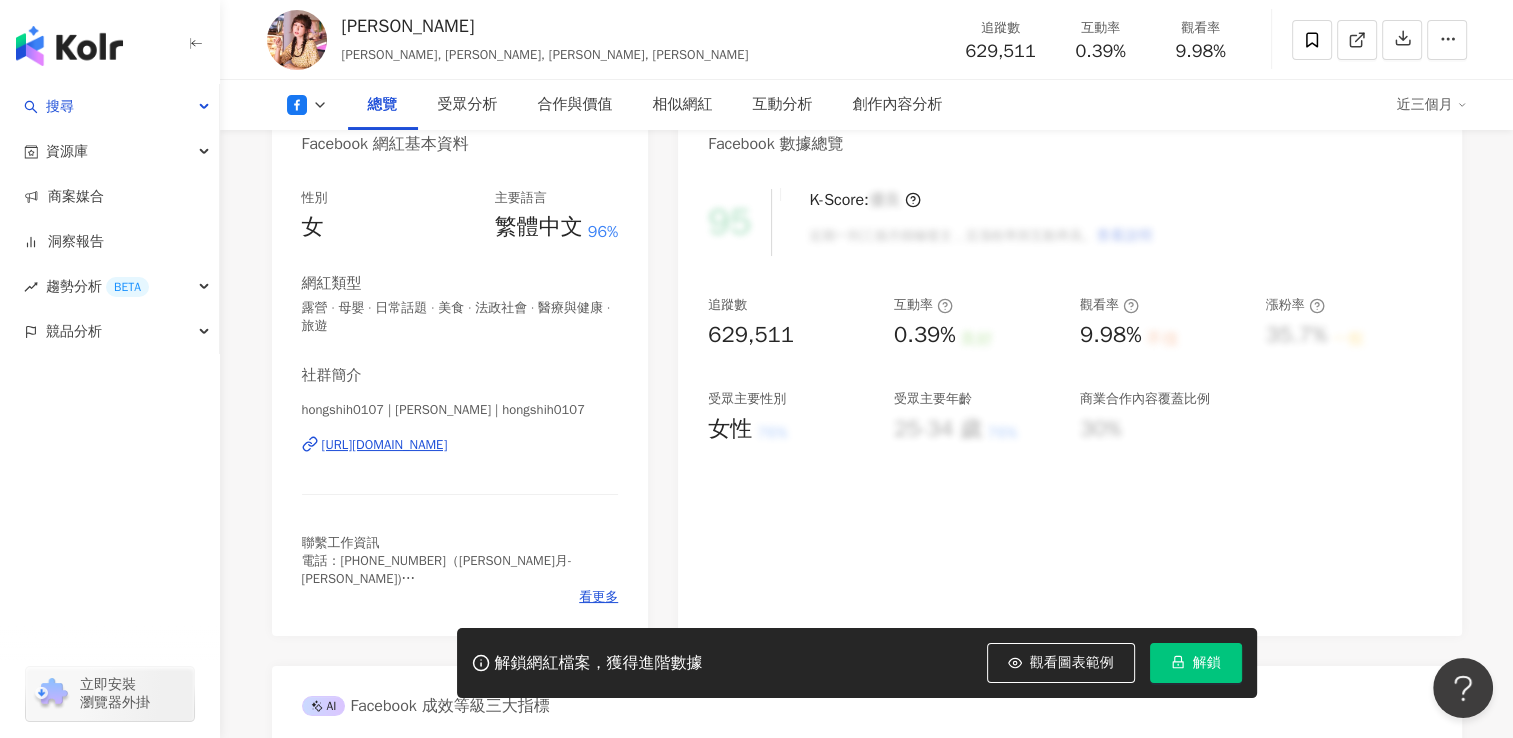 scroll, scrollTop: 200, scrollLeft: 0, axis: vertical 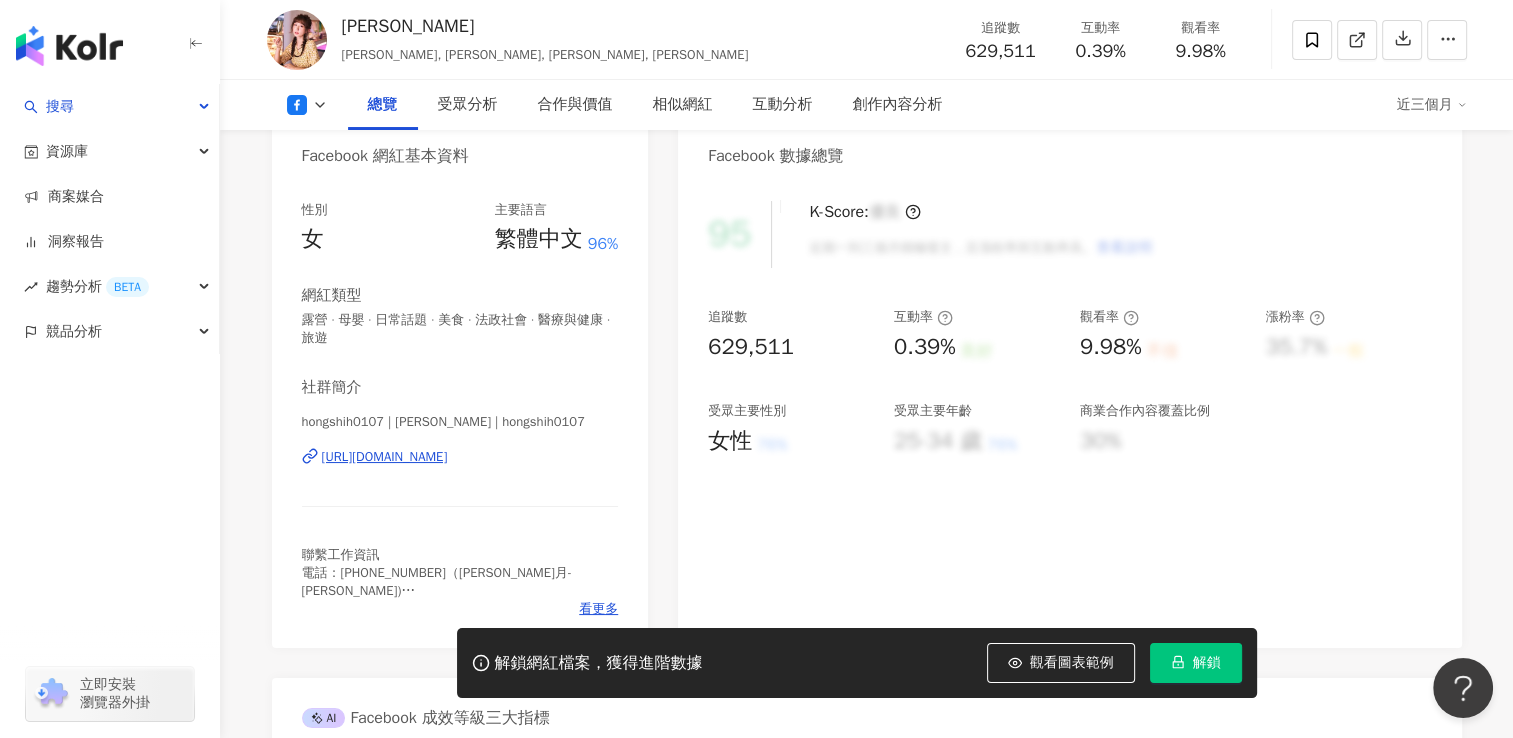 click on "觀看圖表範例" at bounding box center [1072, 663] 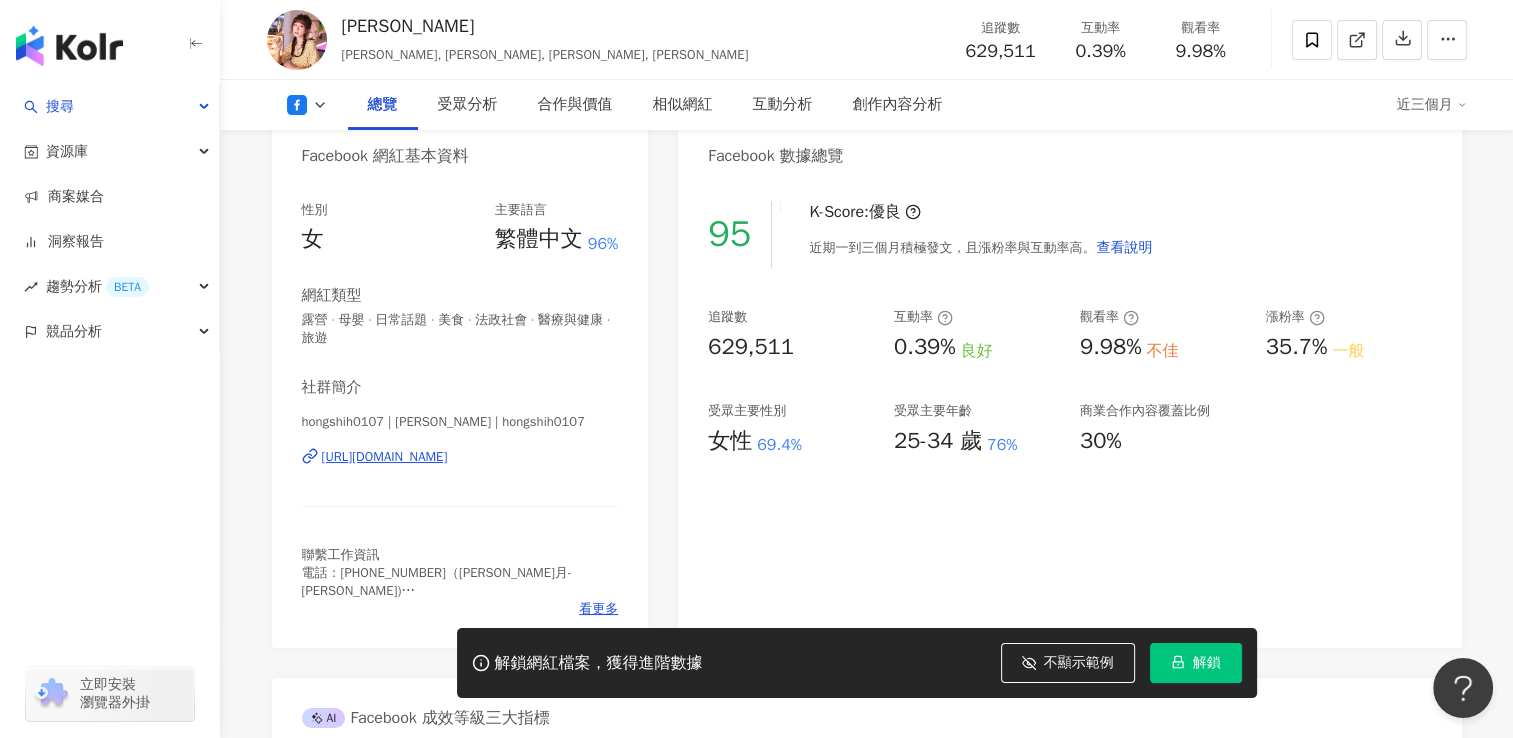 scroll, scrollTop: 100, scrollLeft: 0, axis: vertical 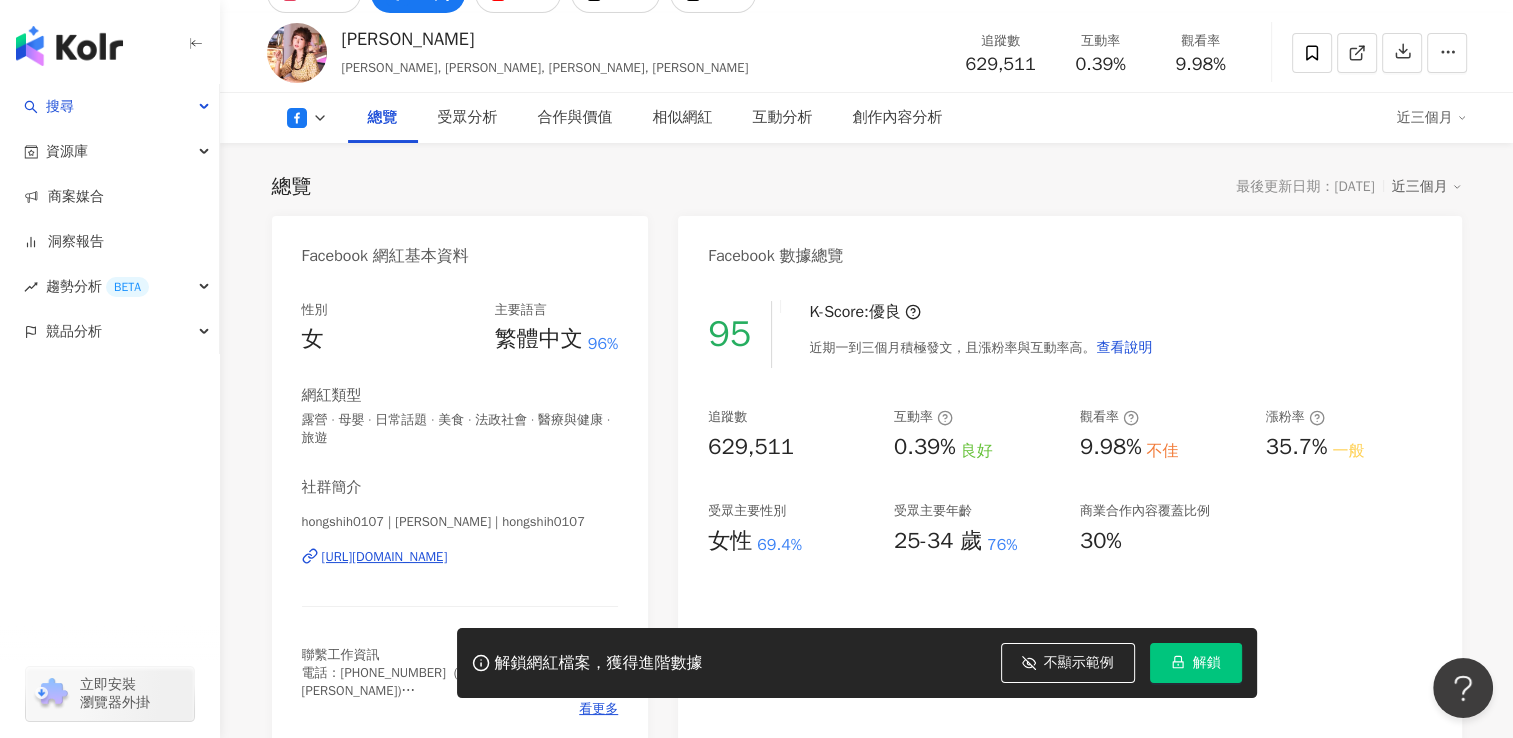type 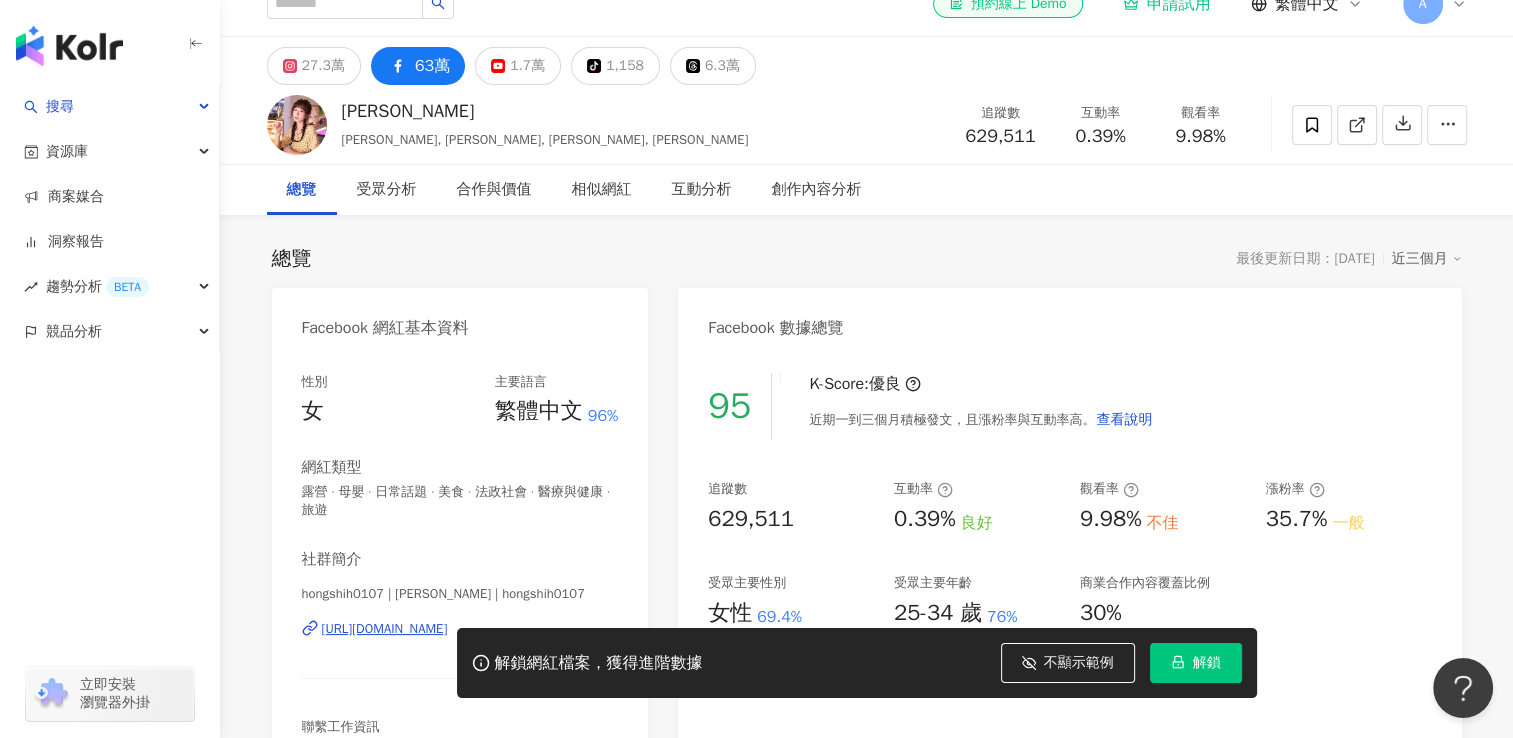 scroll, scrollTop: 0, scrollLeft: 0, axis: both 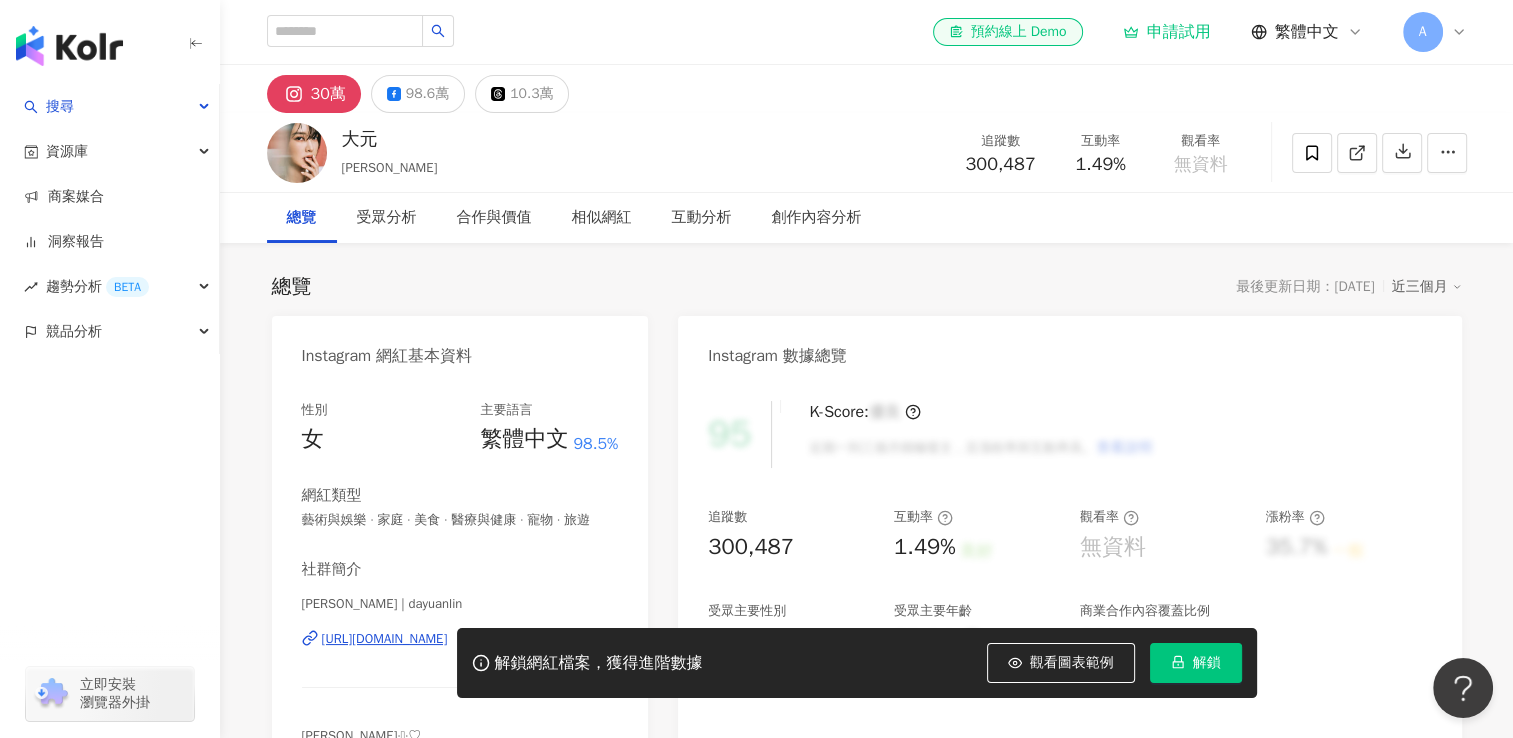 click on "性別   女 主要語言   繁體中文 98.5% 網紅類型 藝術與娛樂 · 家庭 · 美食 · 醫療與健康 · 寵物 · 旅遊 社群簡介 Lin Dy | dayuanlin https://www.instagram.com/dayuanlin/ 林艾璇  ·͜·♡
✧˖ ℍ𝕒𝕧𝕖 𝕒 𝕟𝕚𝕔𝕖 𝕕𝕒𝕪 ˖✧
✰ 工作相關/演戲相關請洽
📪 𝗮𝗶𝗵𝘀𝘂𝗮𝗻𝟳𝟴𝟭𝟰@𝗴𝗺𝗮𝗶𝗹.𝗰𝗼𝗺 看更多" at bounding box center [460, 605] 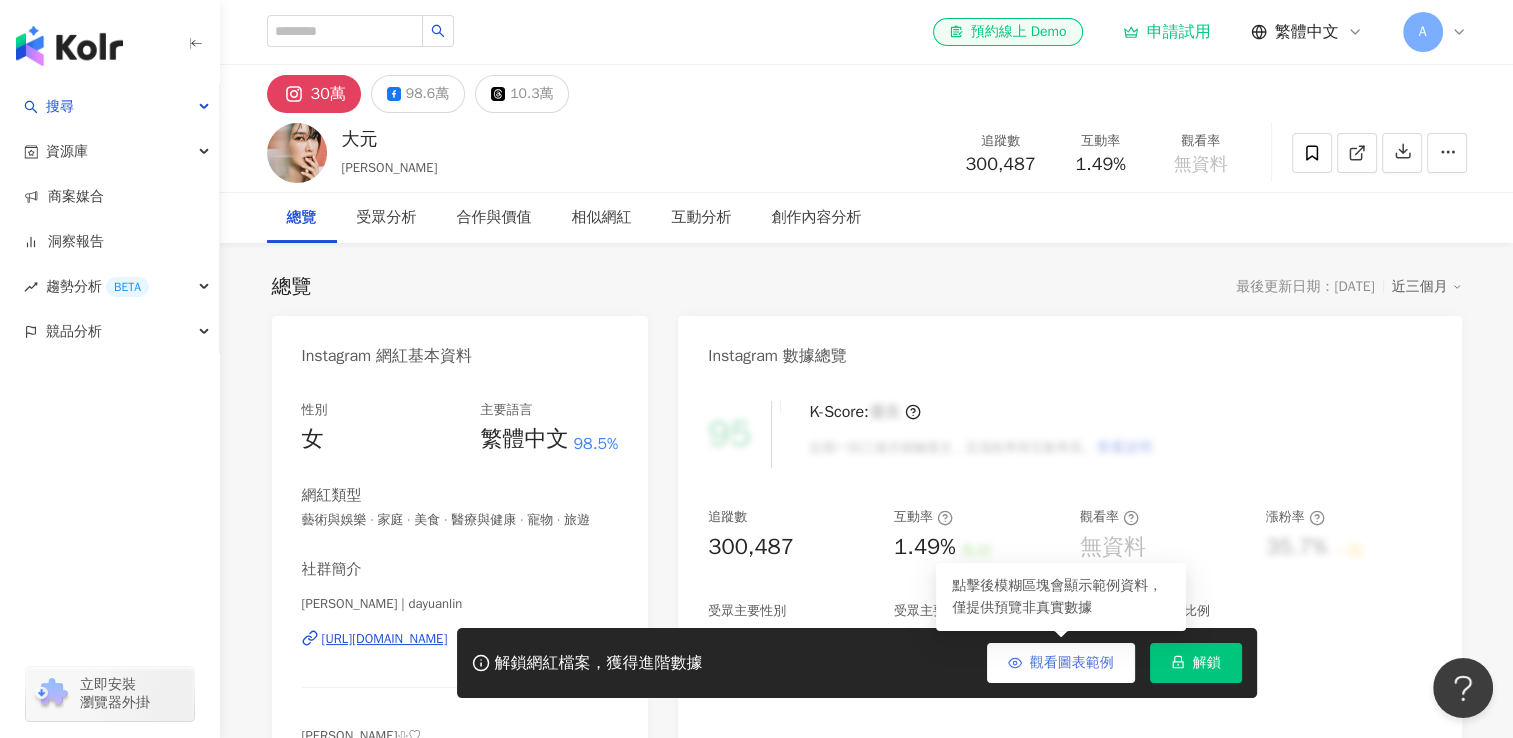 click on "觀看圖表範例" at bounding box center (1072, 663) 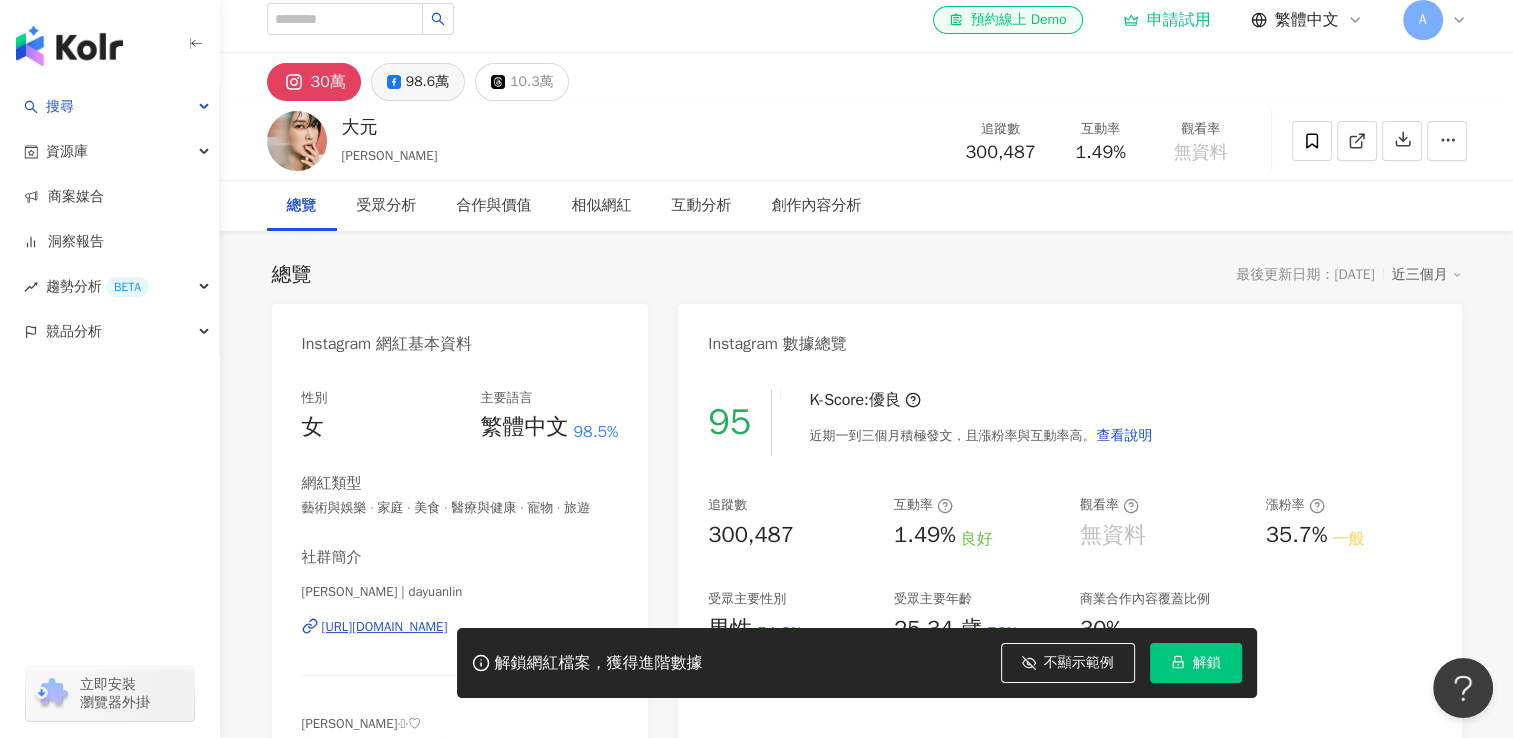 scroll, scrollTop: 0, scrollLeft: 0, axis: both 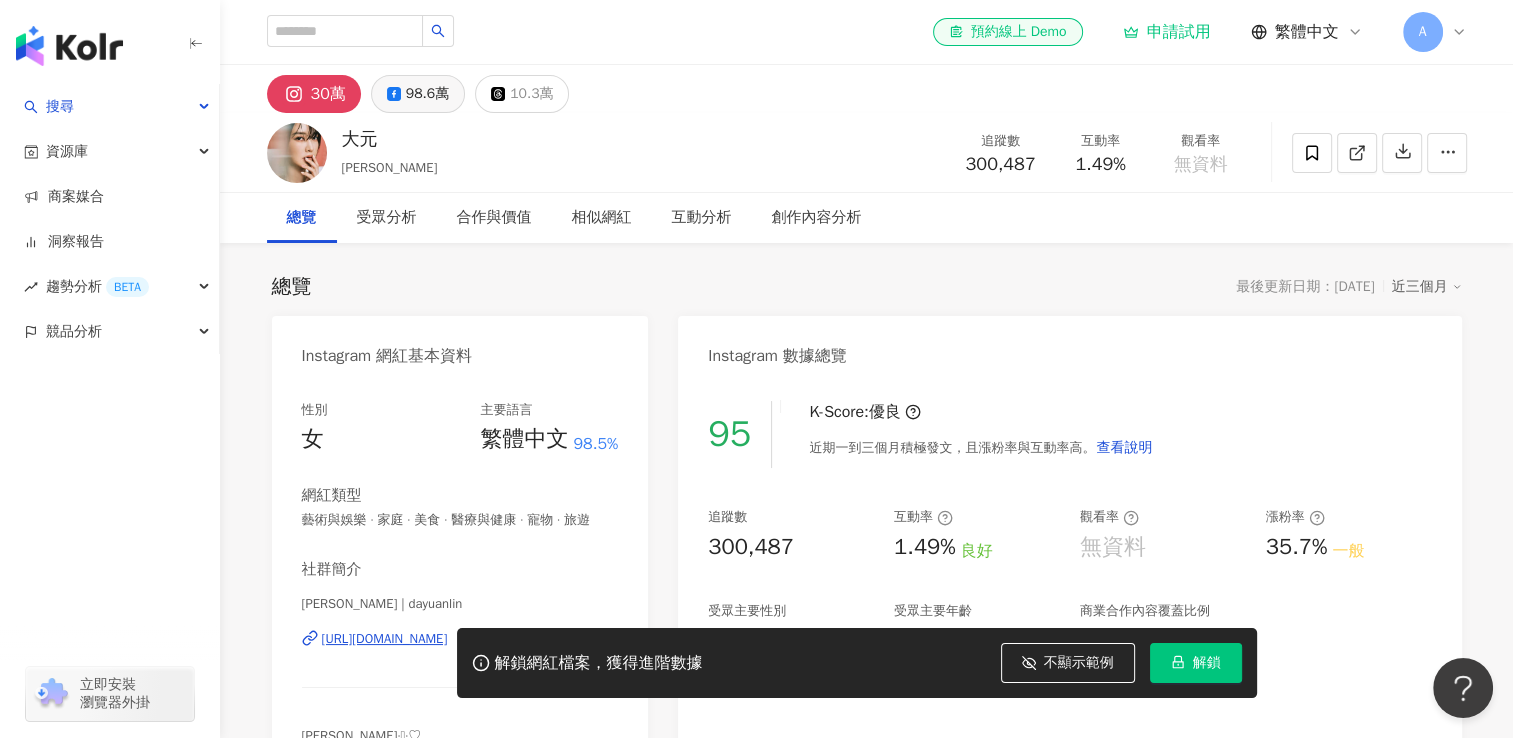 click on "98.6萬" at bounding box center (418, 94) 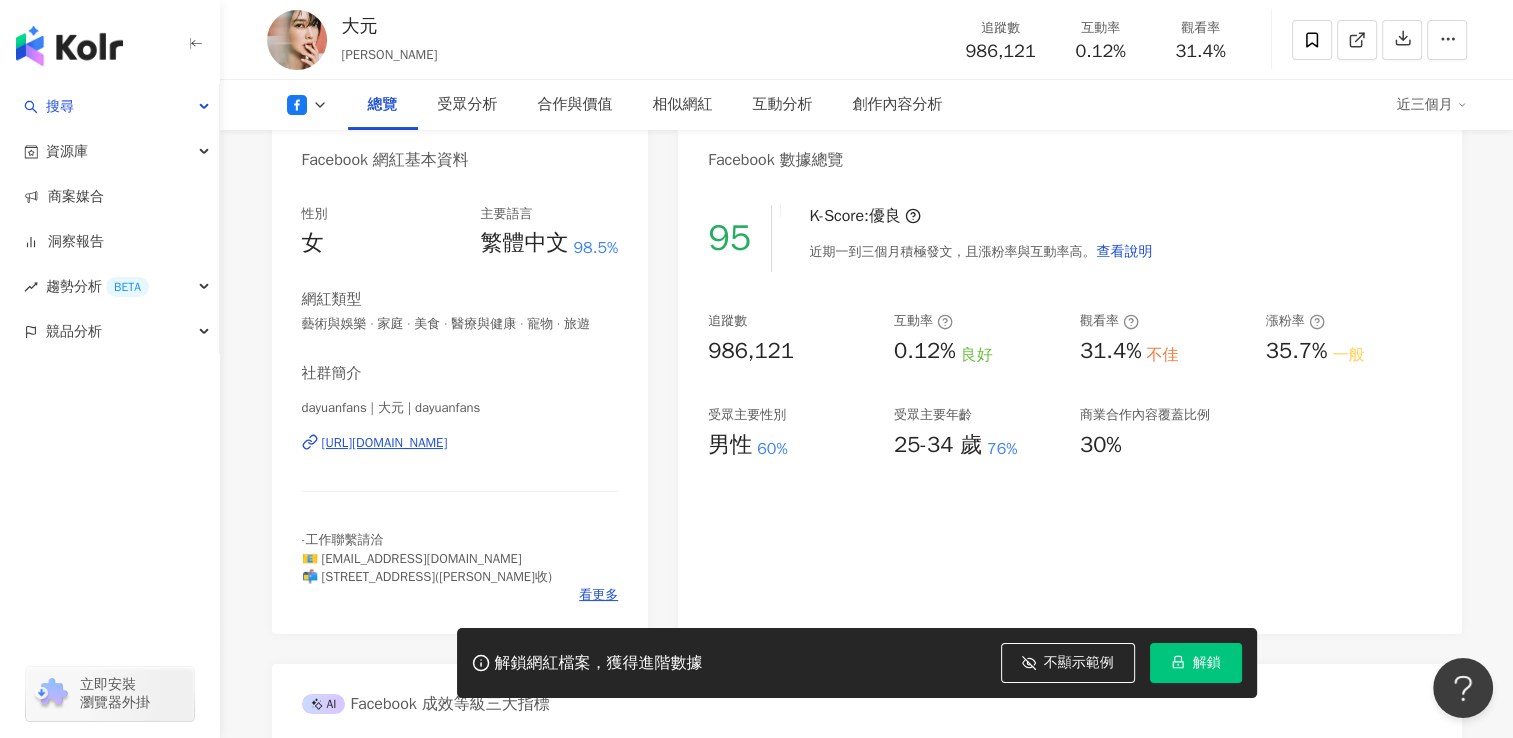 scroll, scrollTop: 200, scrollLeft: 0, axis: vertical 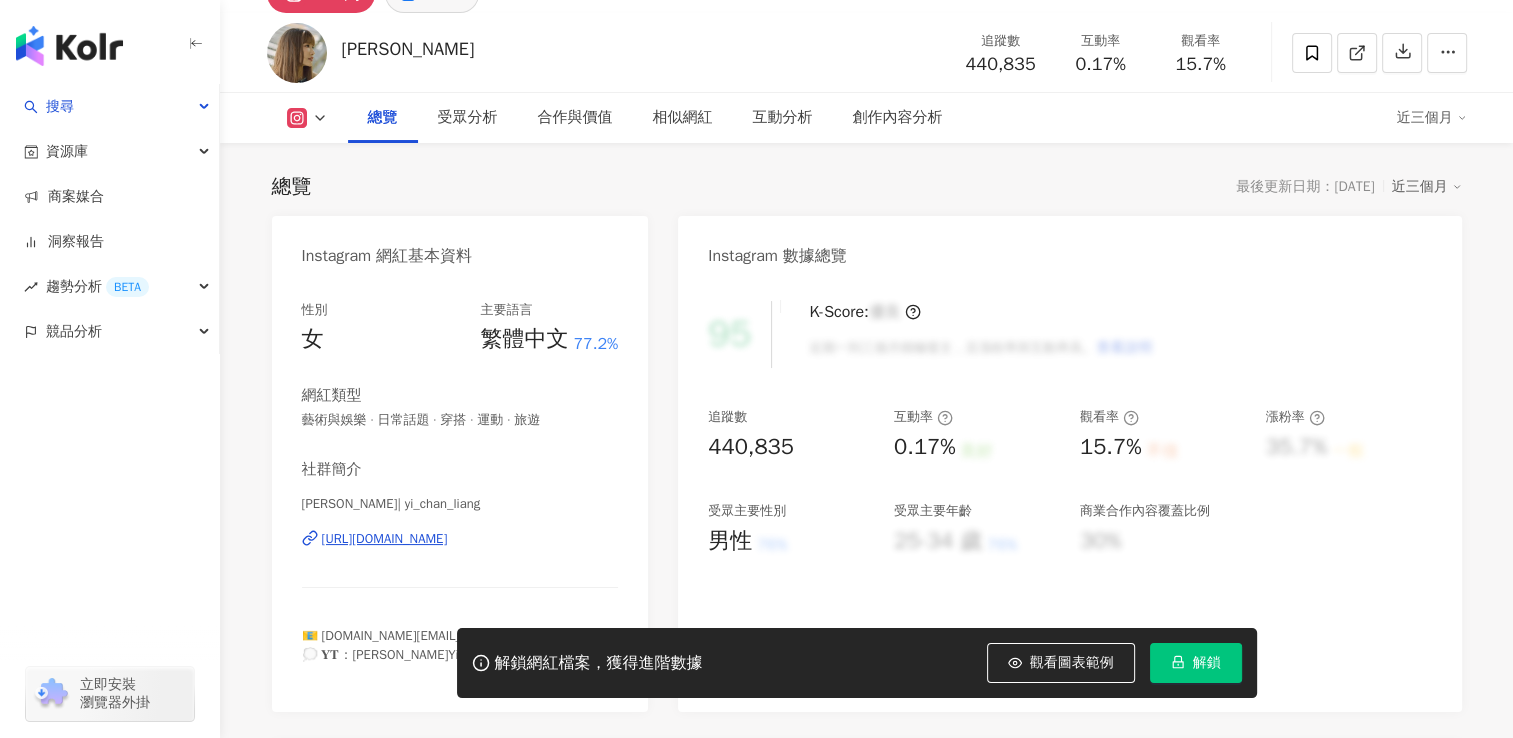 click on "69.8萬" at bounding box center (441, -6) 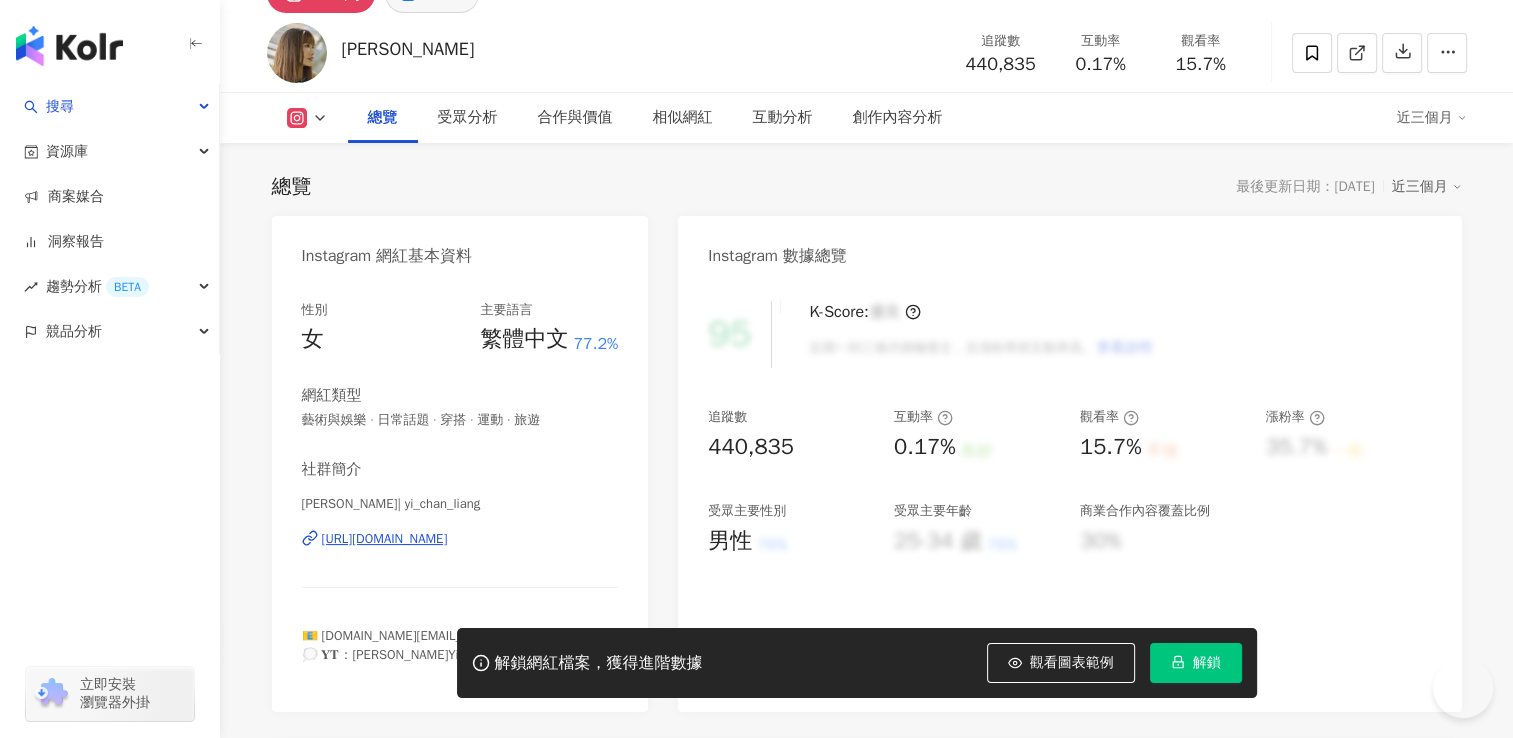 click on "69.8萬" at bounding box center [441, -6] 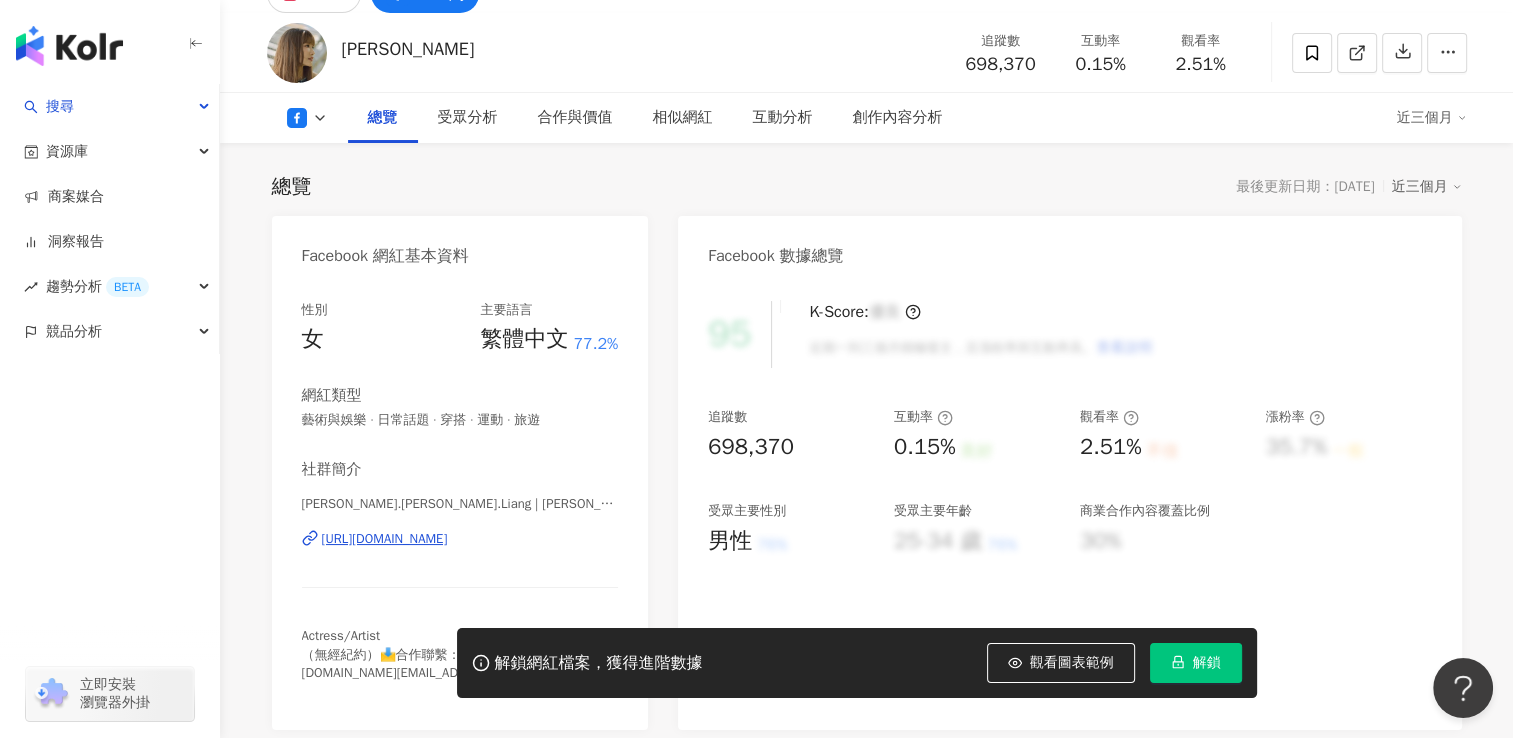 scroll, scrollTop: 0, scrollLeft: 0, axis: both 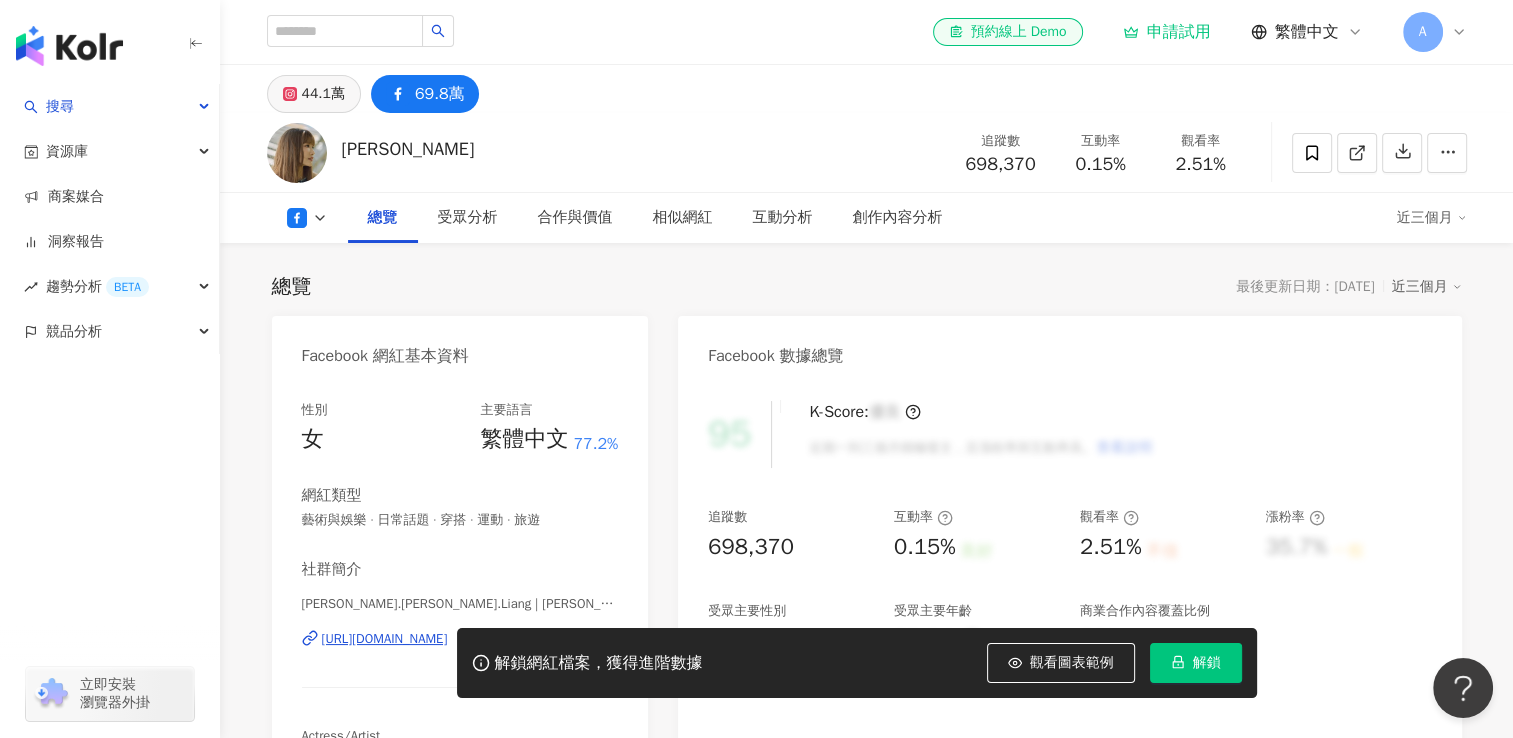 click 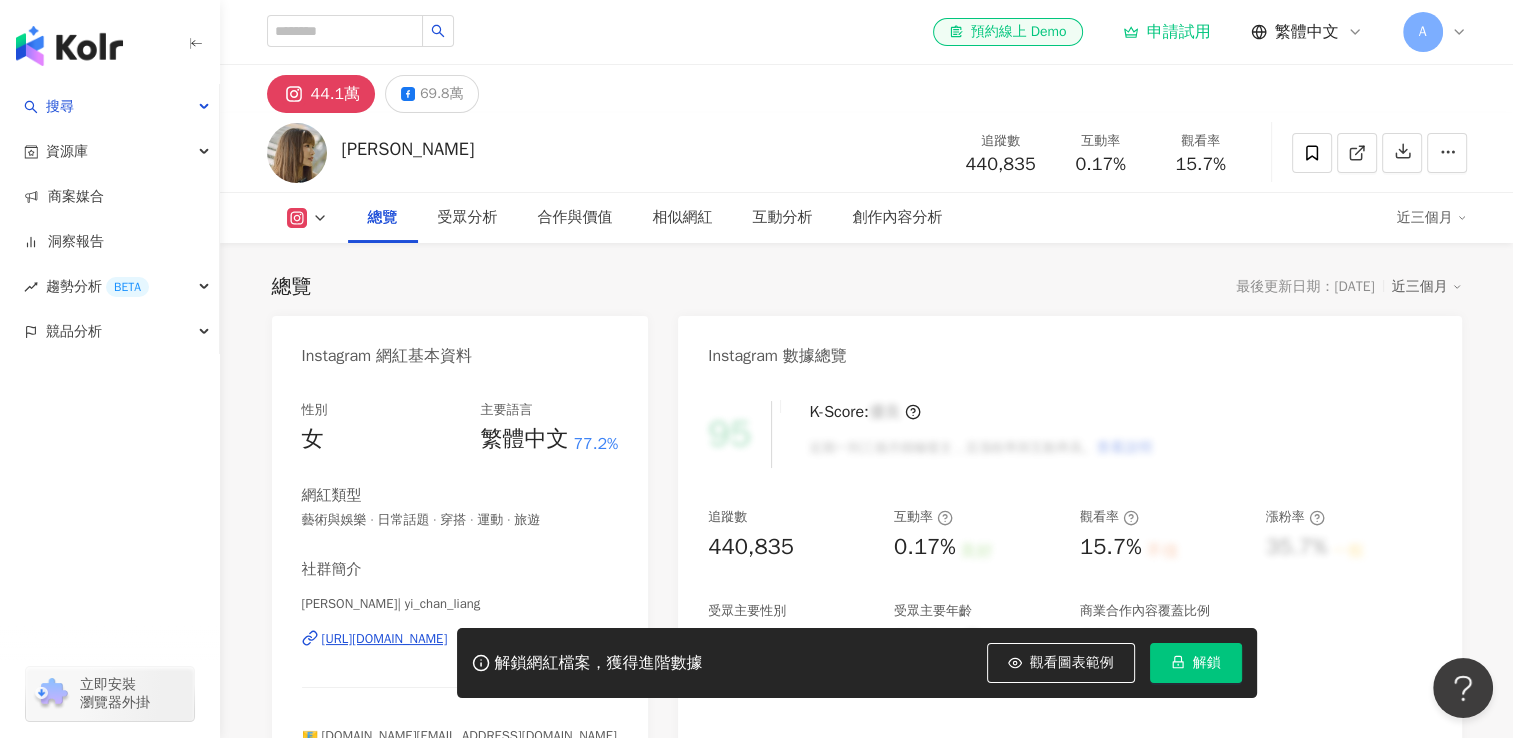 scroll, scrollTop: 300, scrollLeft: 0, axis: vertical 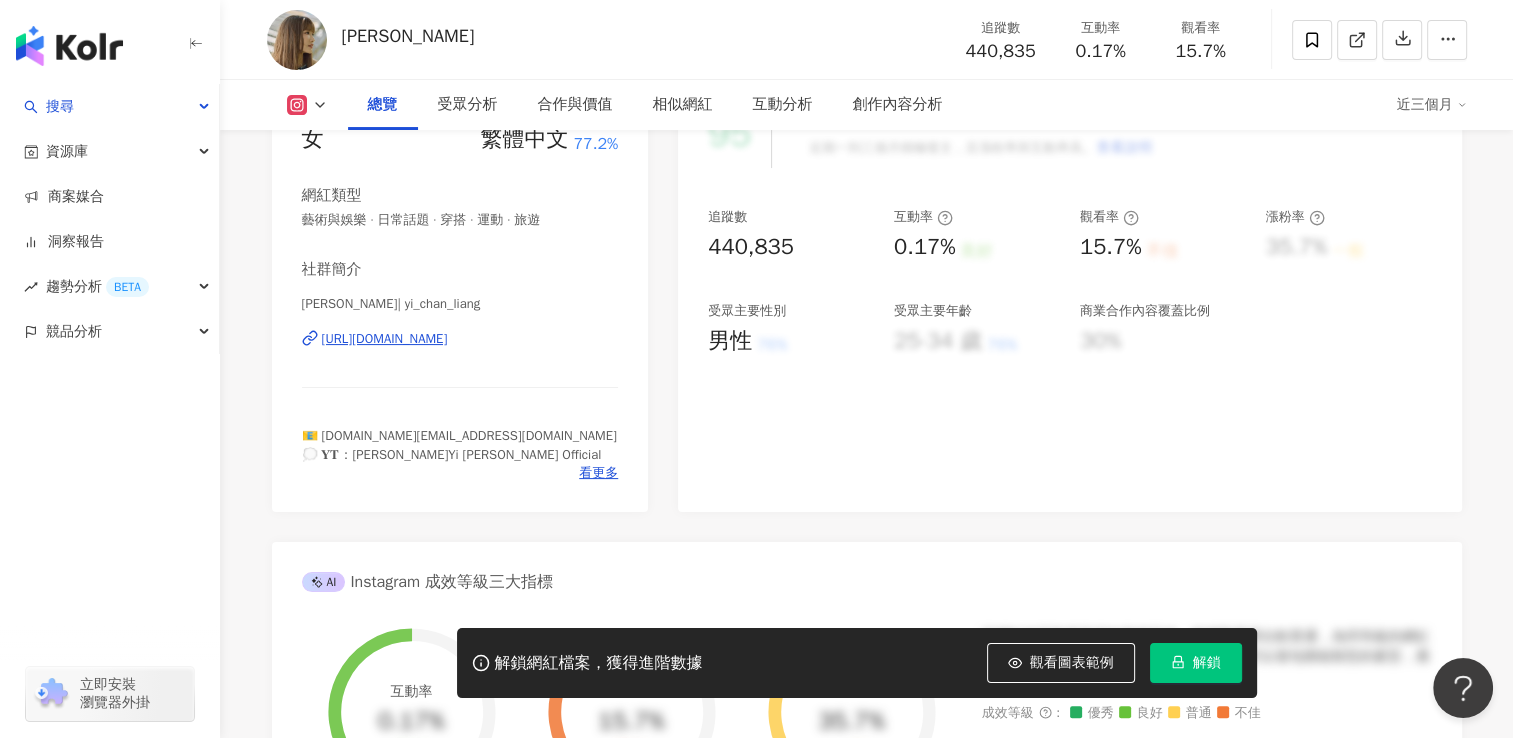 click on "觀看圖表範例" at bounding box center [1072, 663] 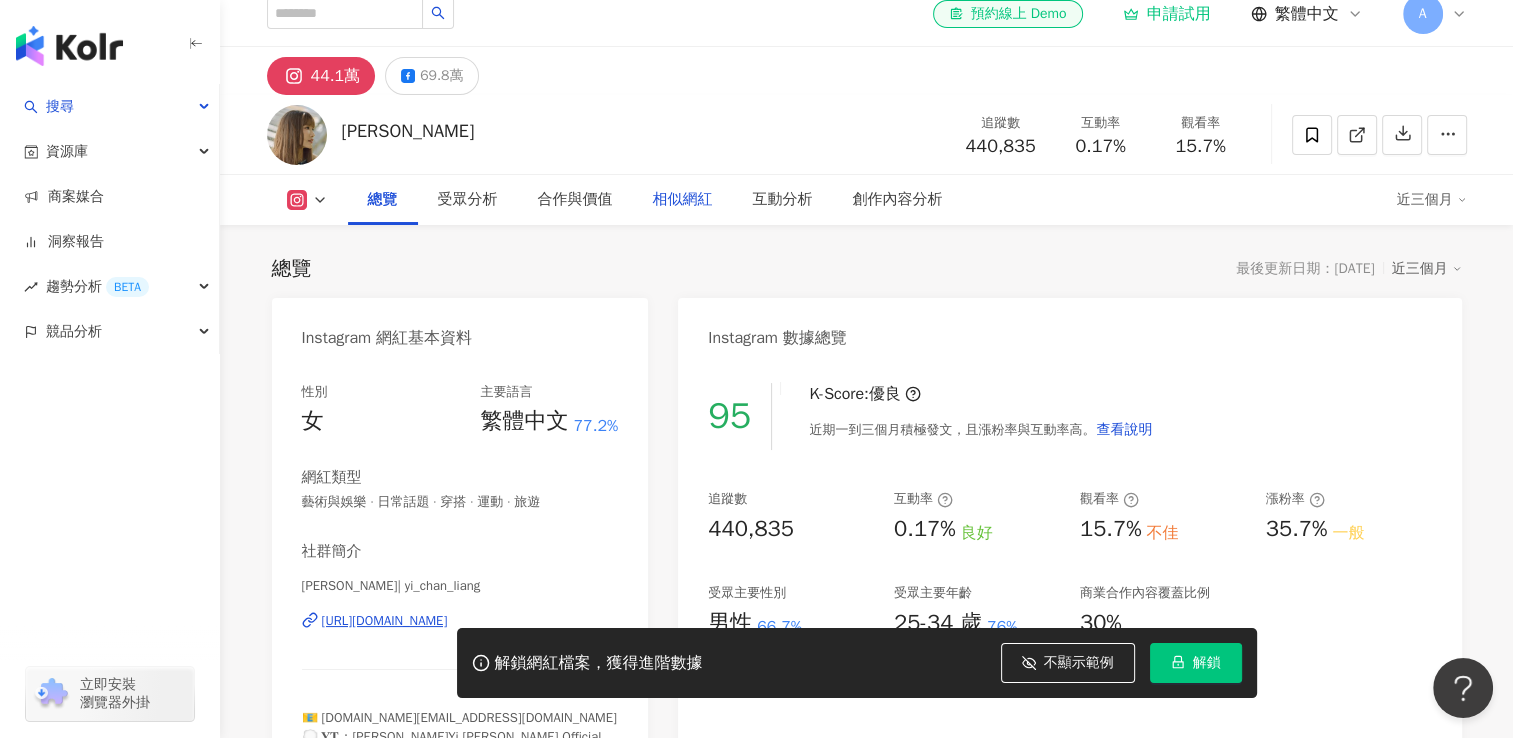scroll, scrollTop: 0, scrollLeft: 0, axis: both 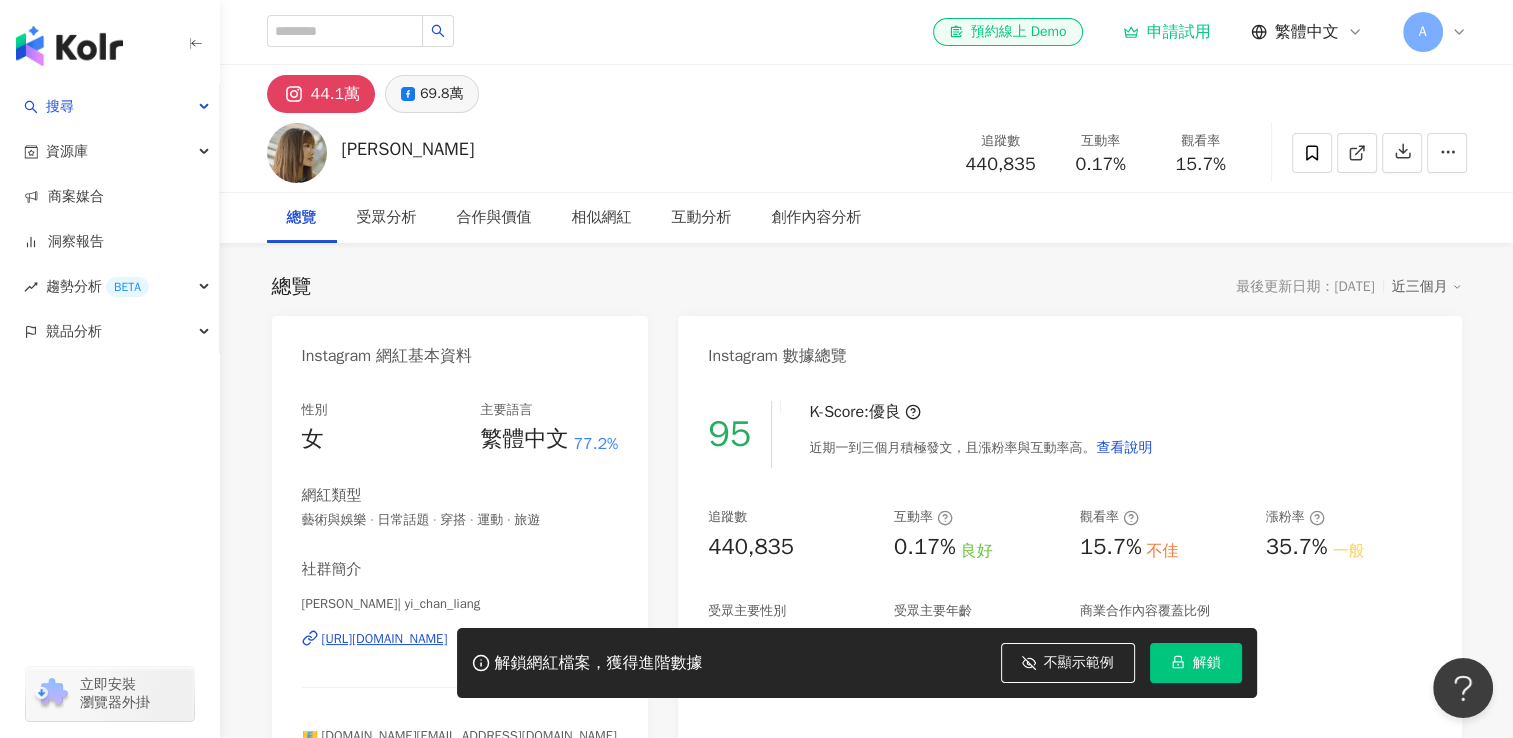 click on "69.8萬" at bounding box center [432, 94] 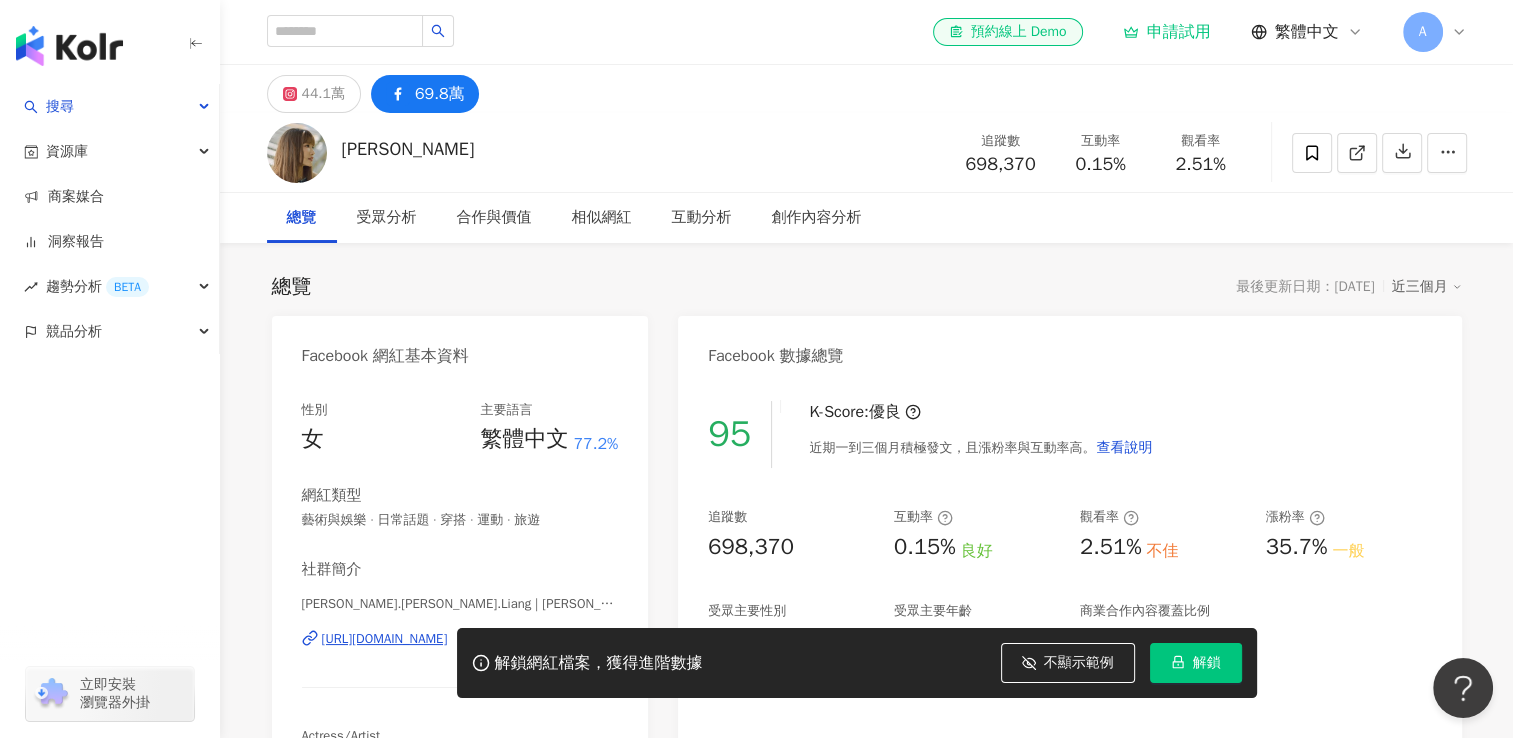 click on "44.1萬" at bounding box center [323, 94] 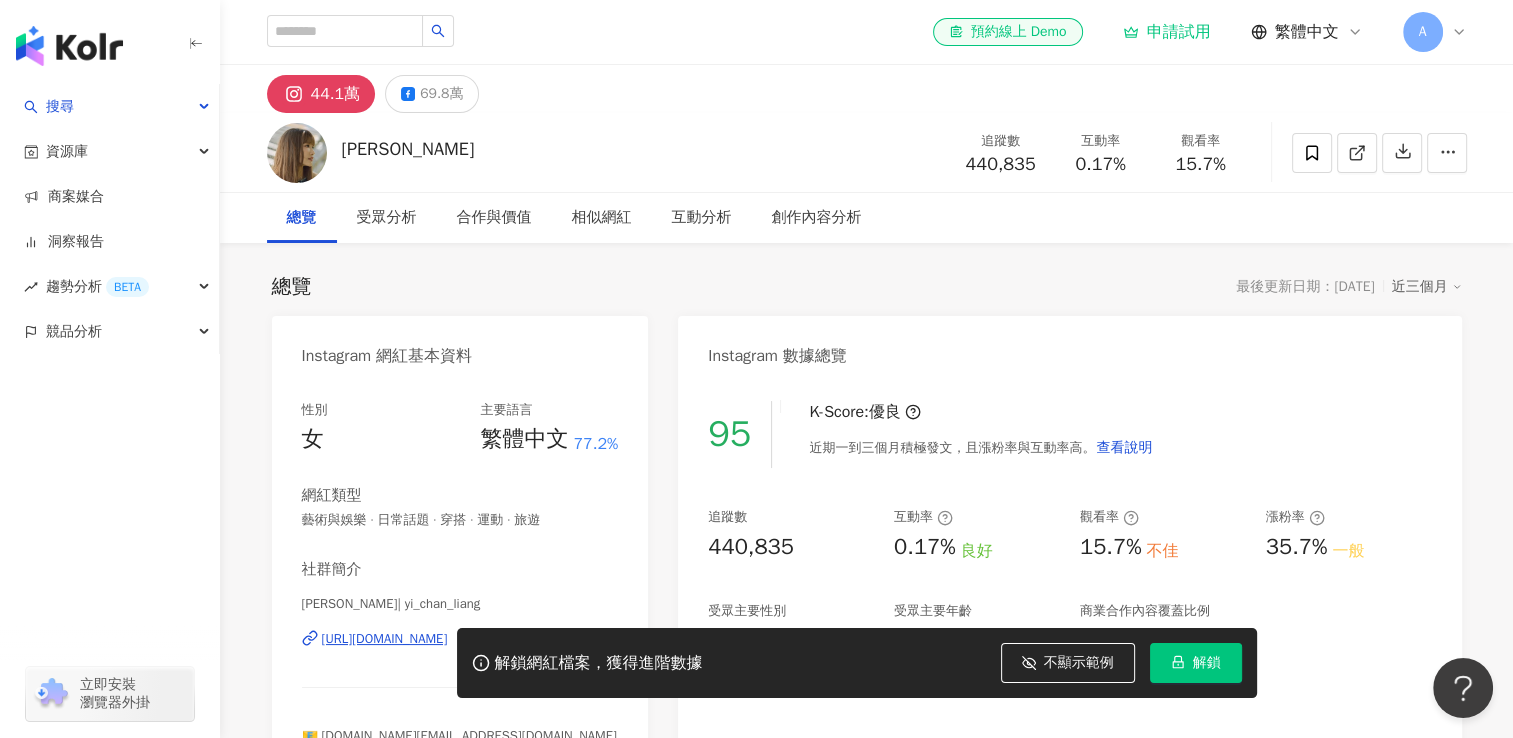scroll, scrollTop: 200, scrollLeft: 0, axis: vertical 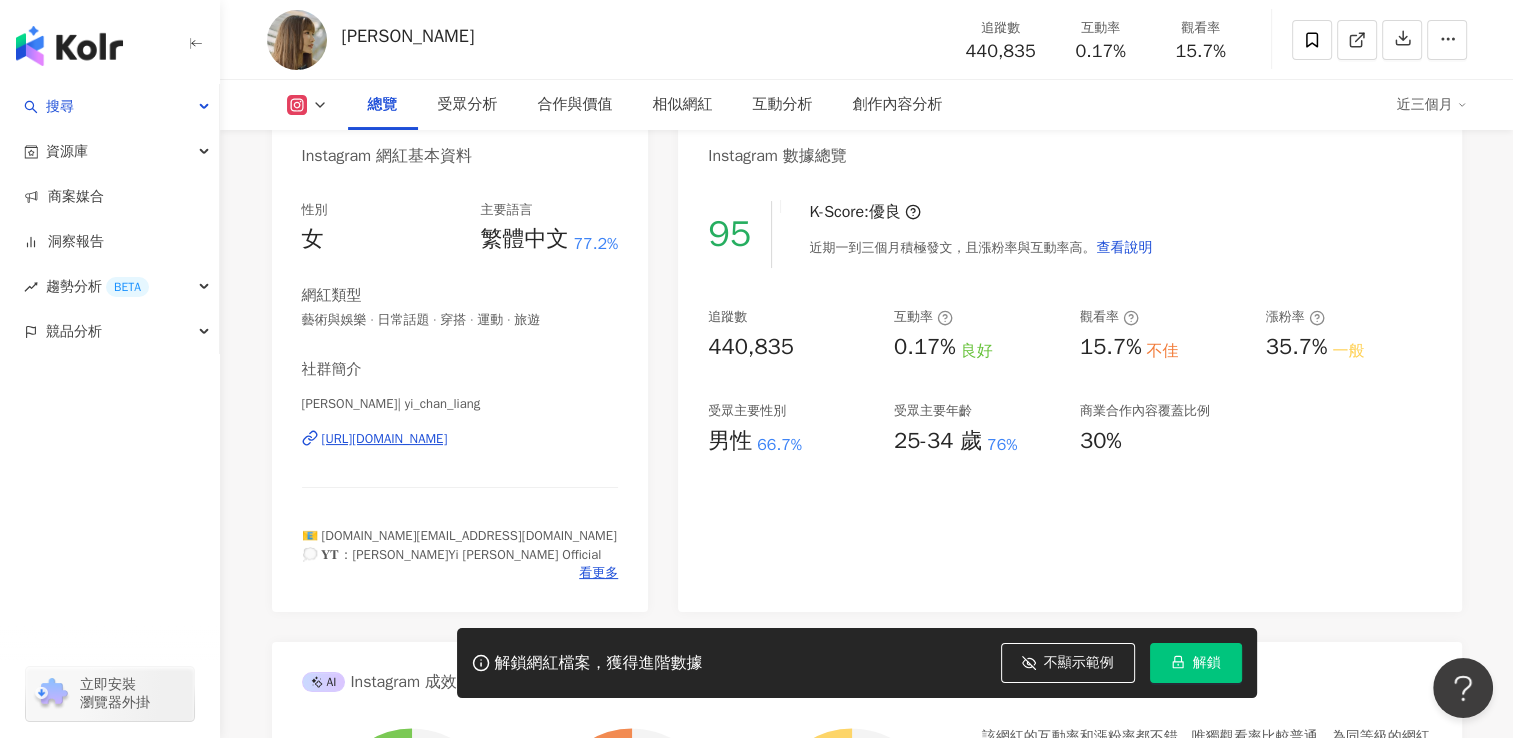 type 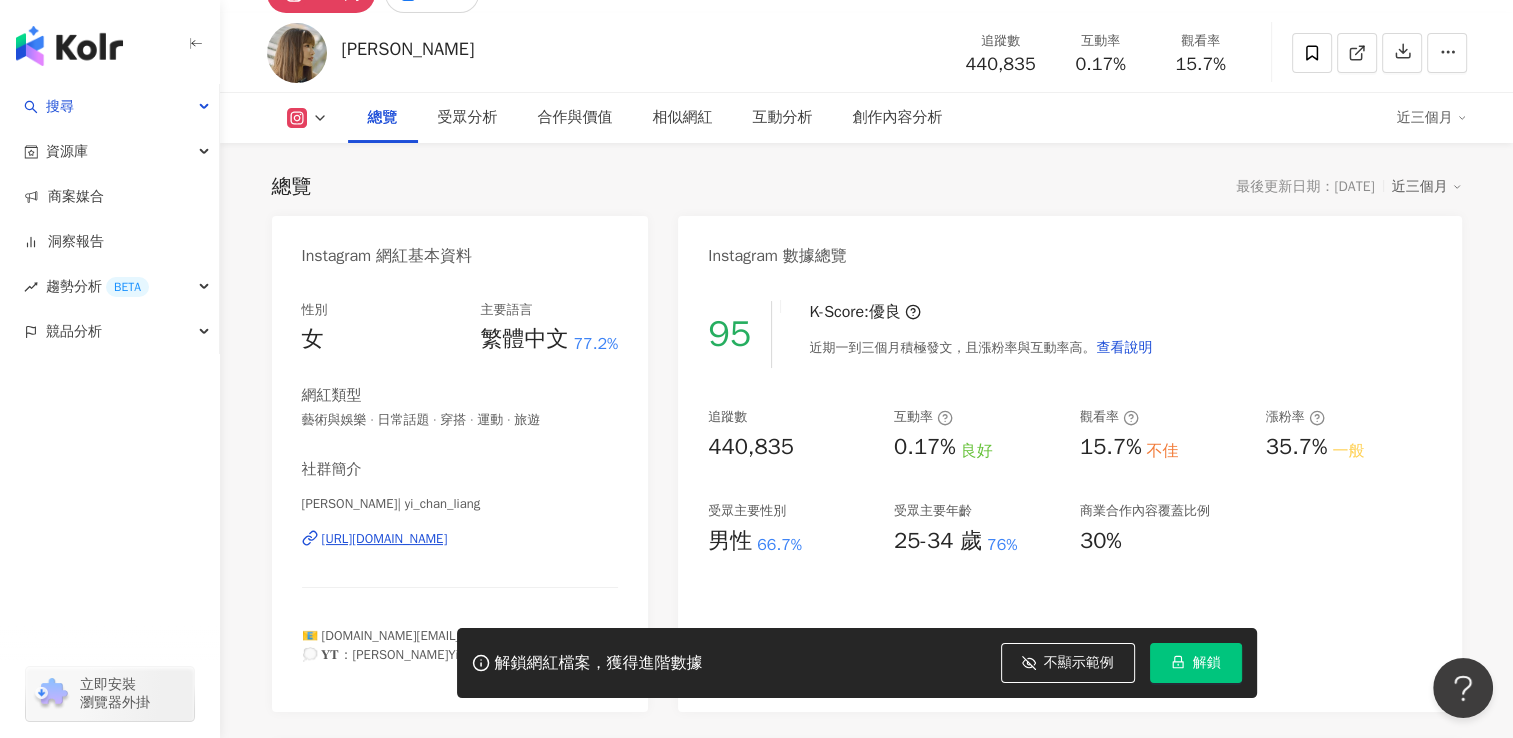 click on "追蹤數   440,835 互動率   0.17% 良好 觀看率   15.7% 不佳 漲粉率   35.7% 一般 受眾主要性別   男性 66.7% 受眾主要年齡   25-34 歲 76% 商業合作內容覆蓋比例   30%" at bounding box center (1069, 482) 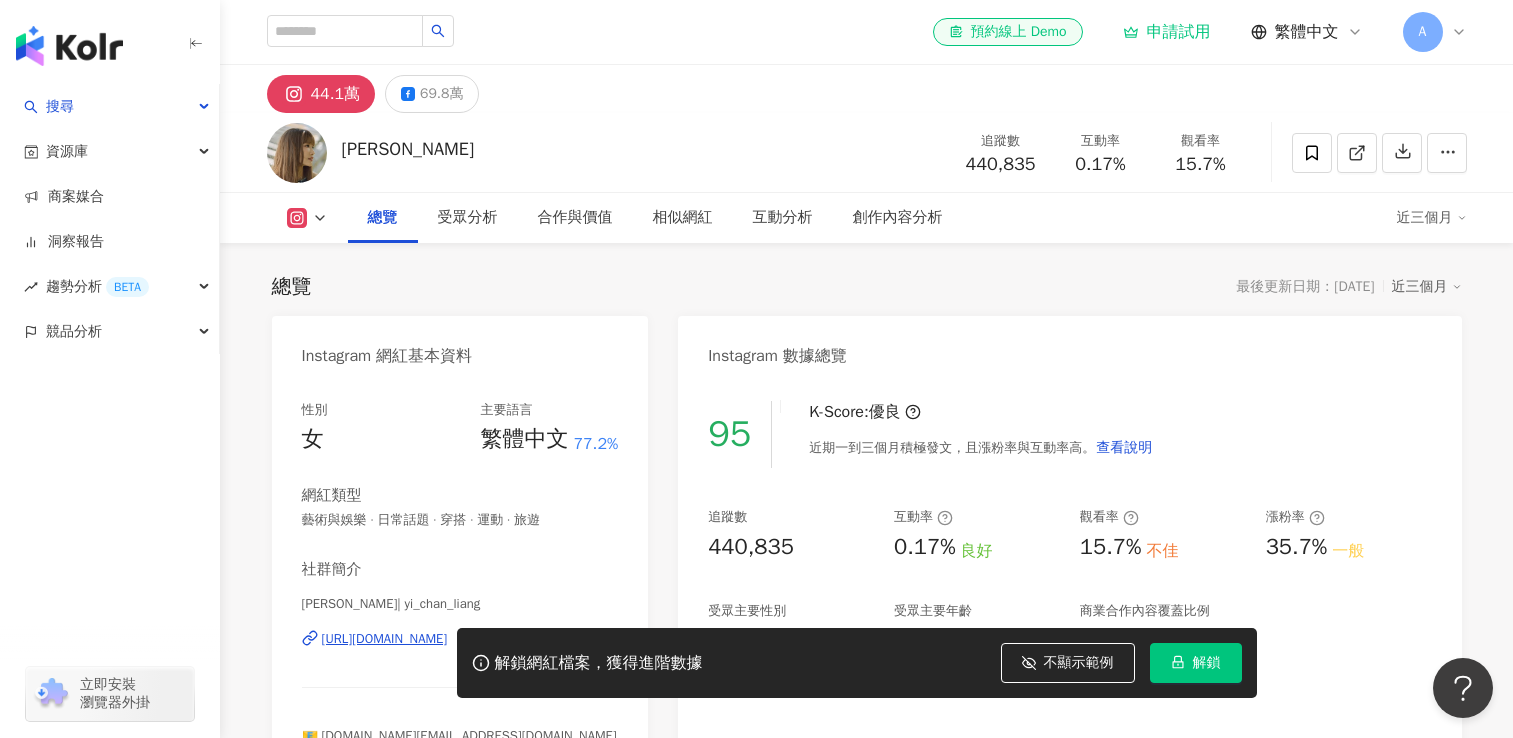 scroll, scrollTop: 100, scrollLeft: 0, axis: vertical 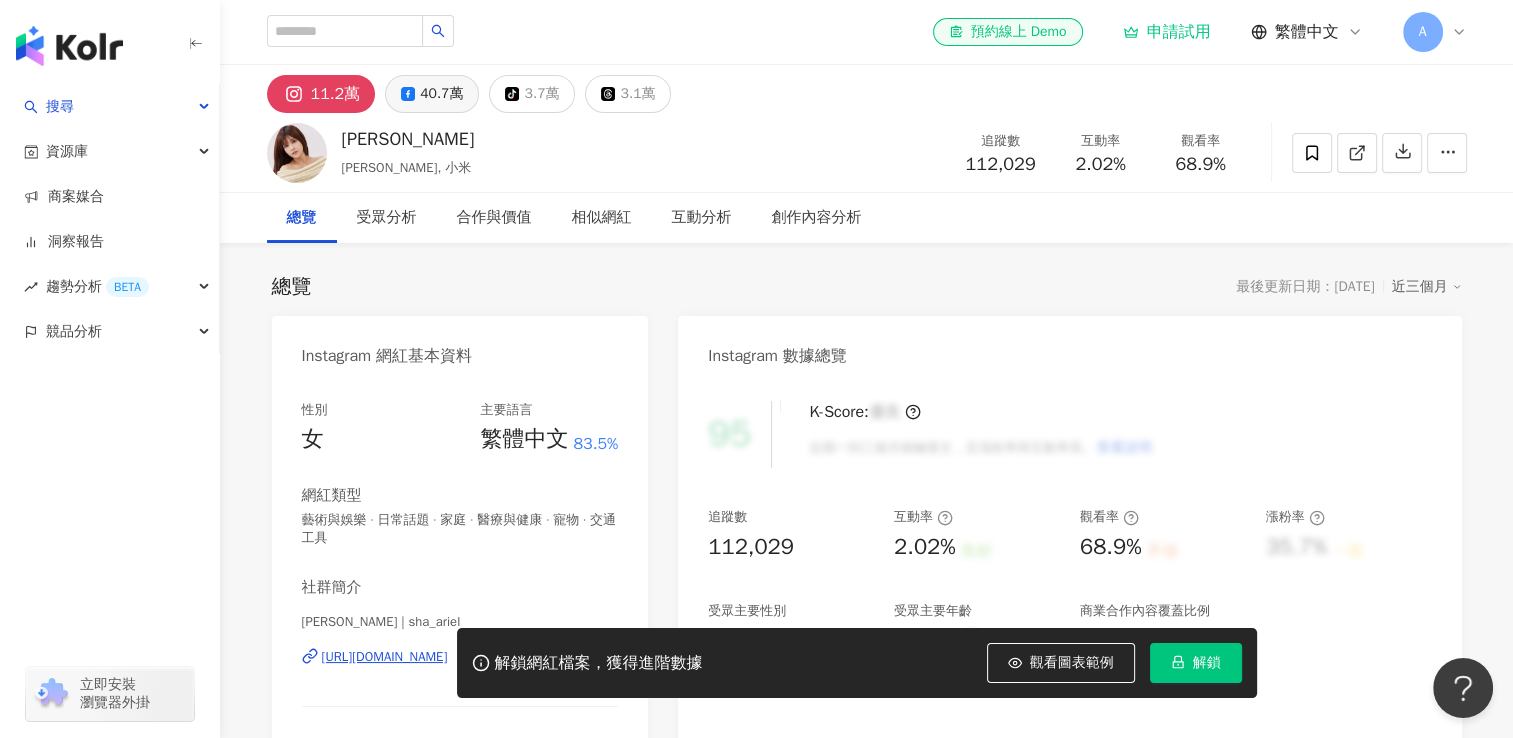 click on "40.7萬" at bounding box center [432, 94] 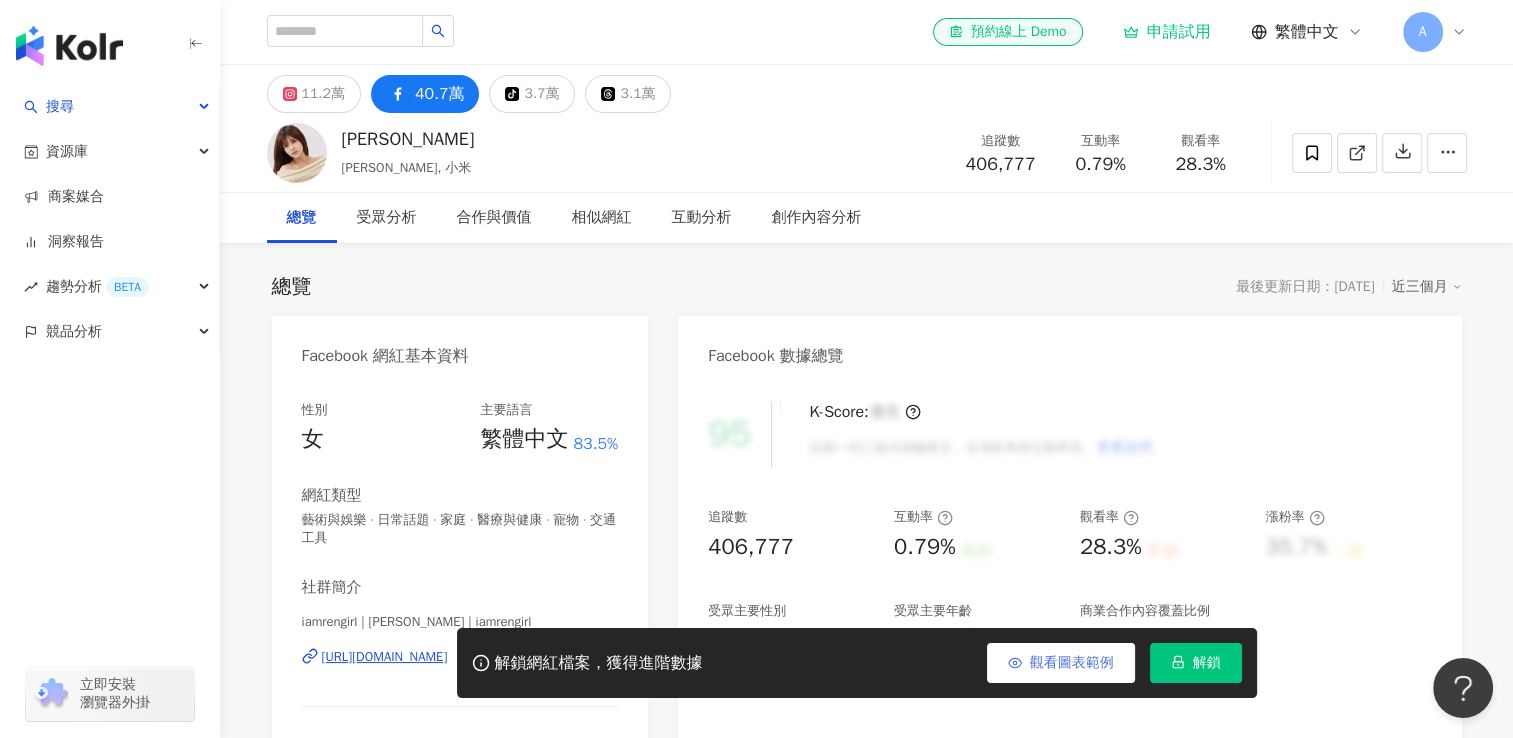 click on "觀看圖表範例" at bounding box center (1072, 663) 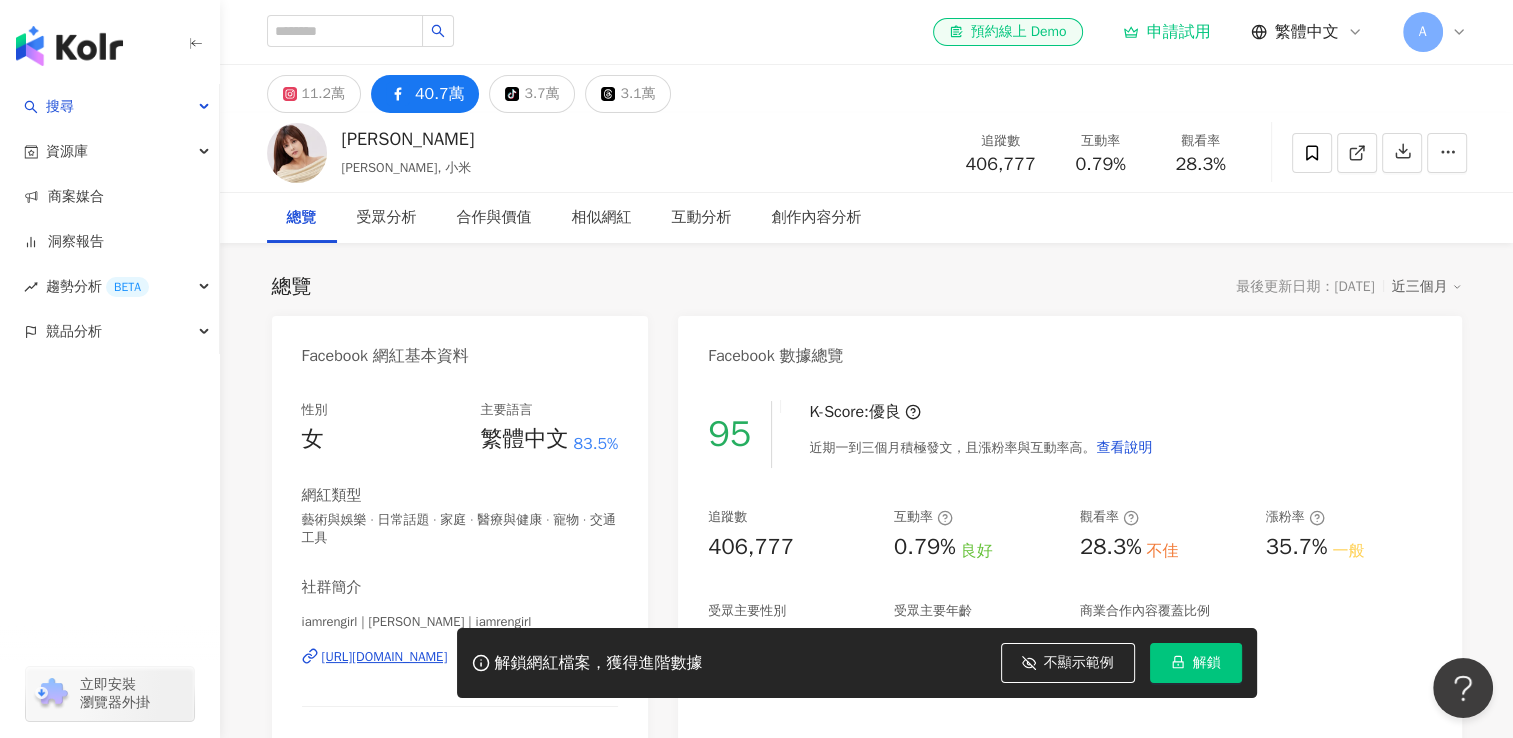 scroll, scrollTop: 200, scrollLeft: 0, axis: vertical 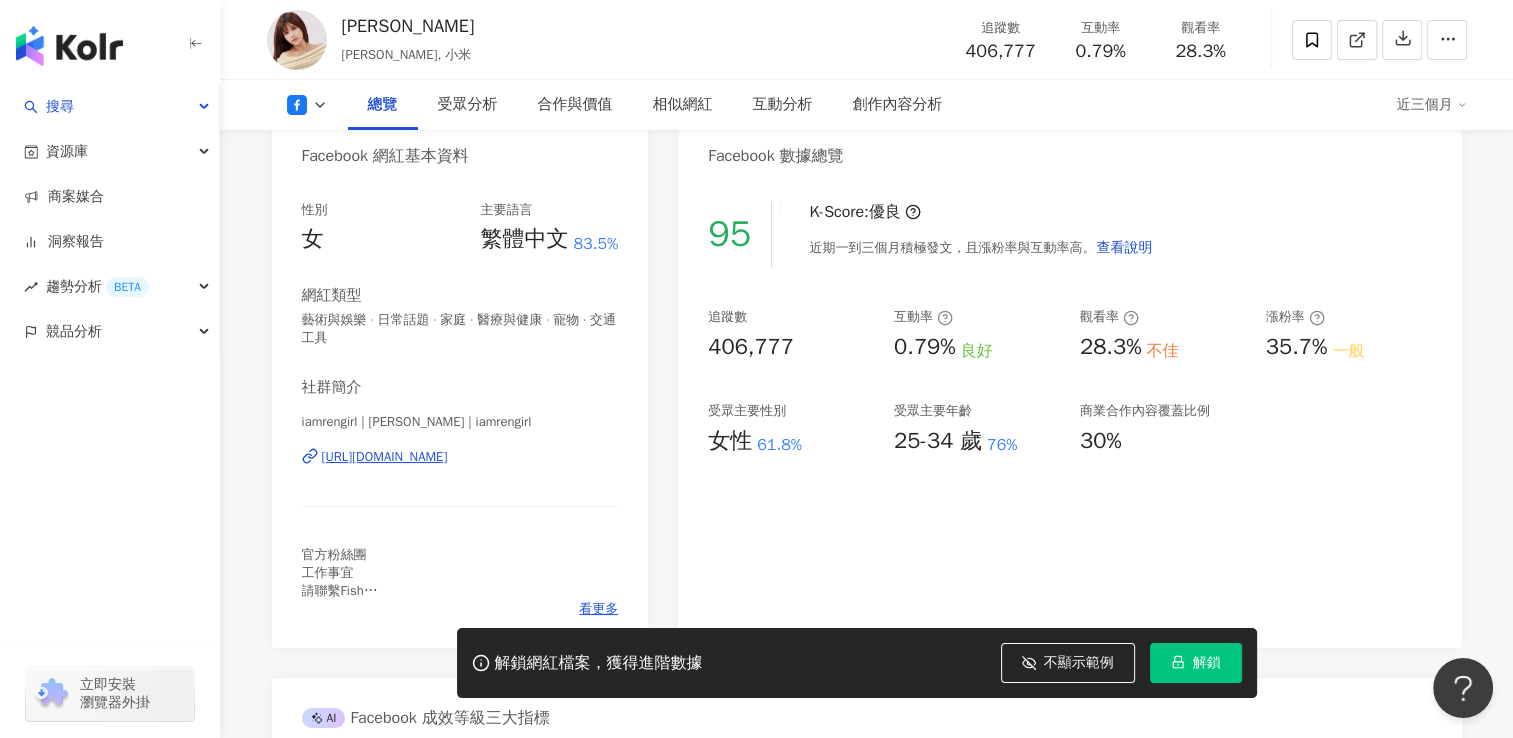 type 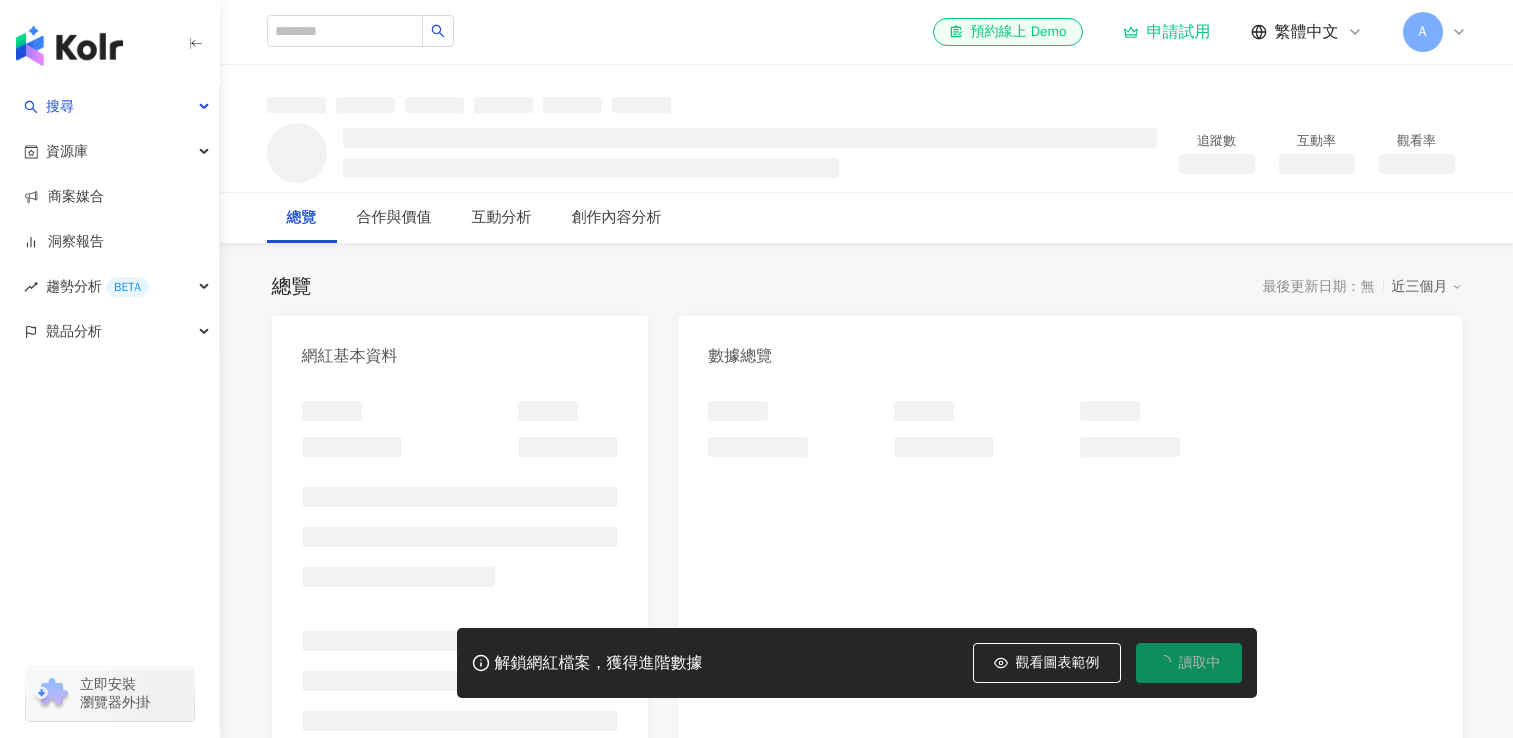 scroll, scrollTop: 0, scrollLeft: 0, axis: both 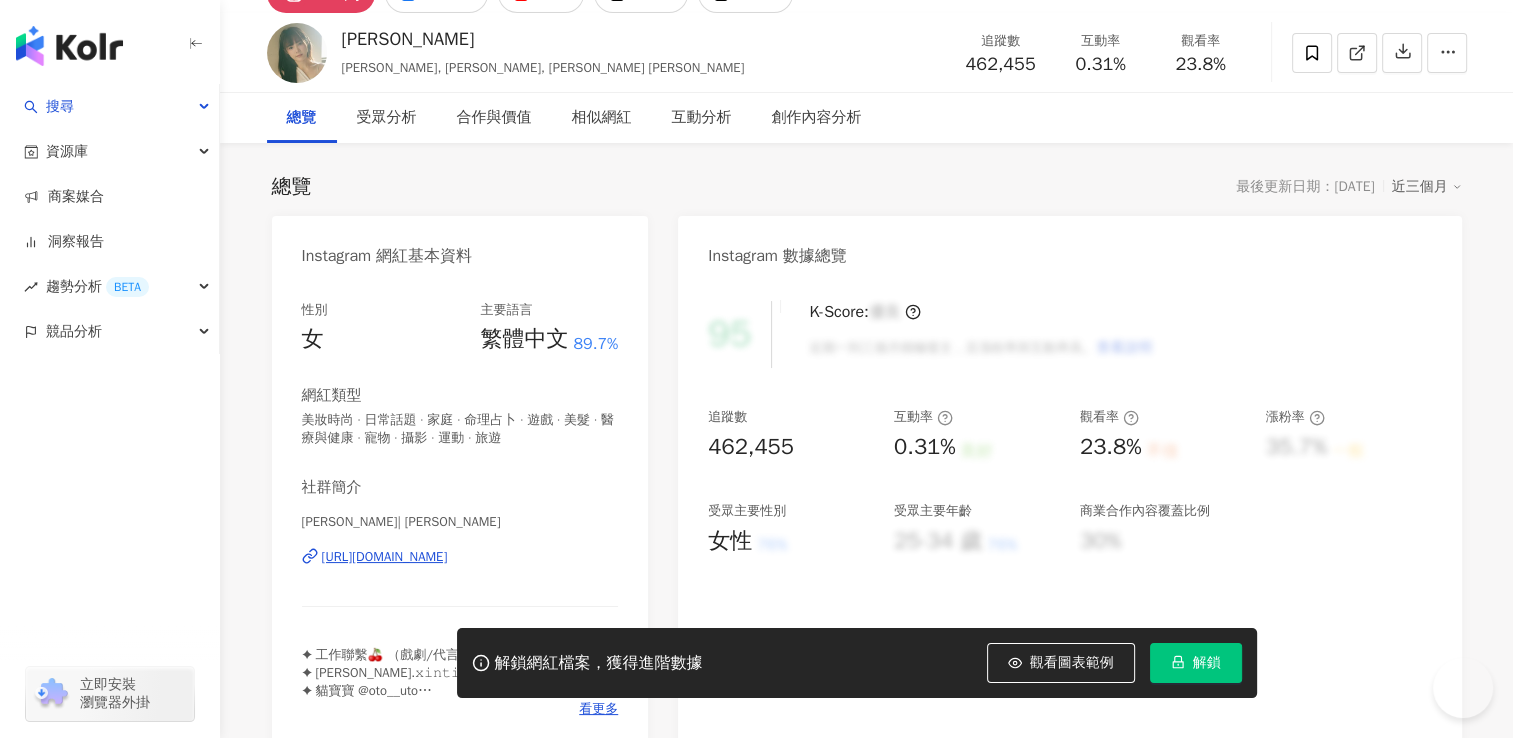 click on "觀看圖表範例" at bounding box center [1072, 663] 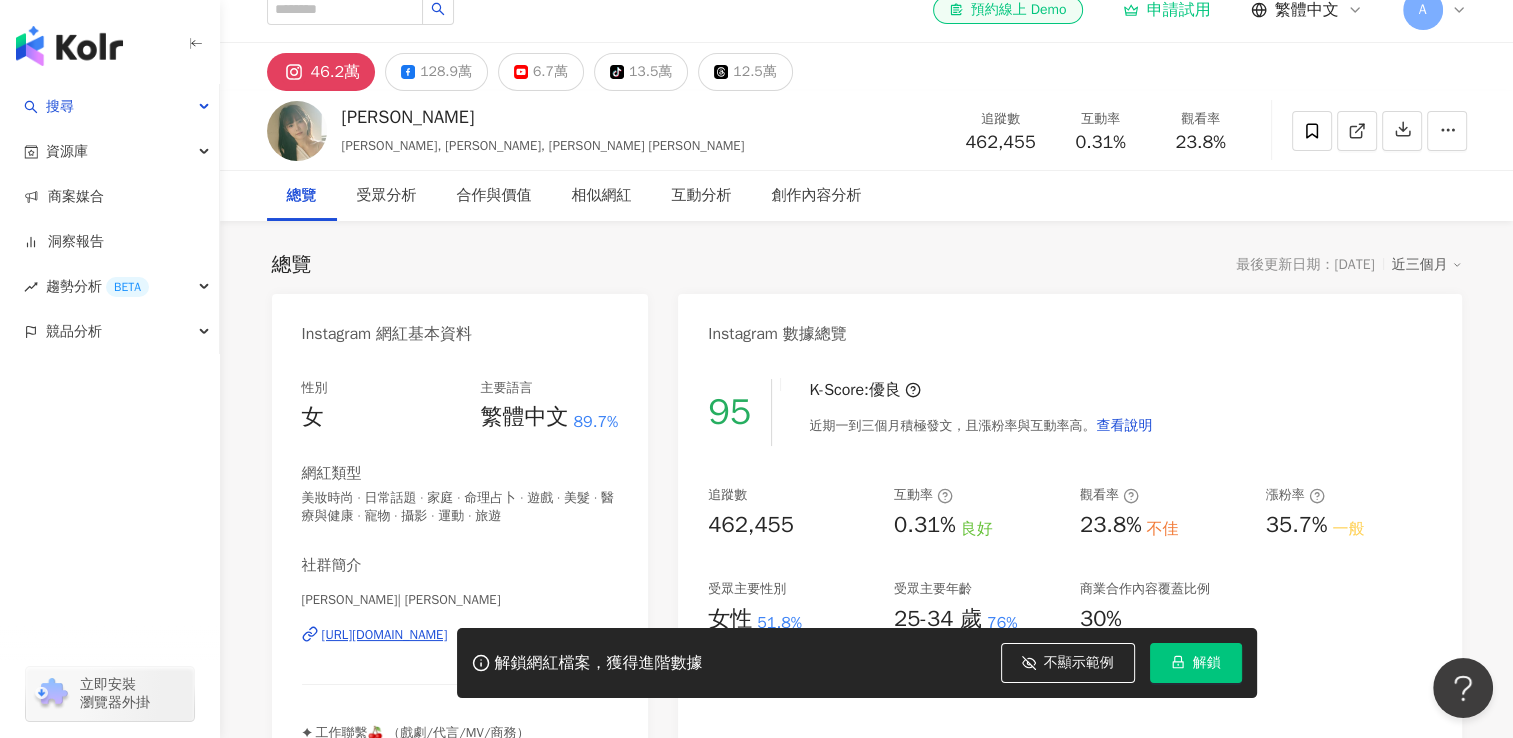 scroll, scrollTop: 0, scrollLeft: 0, axis: both 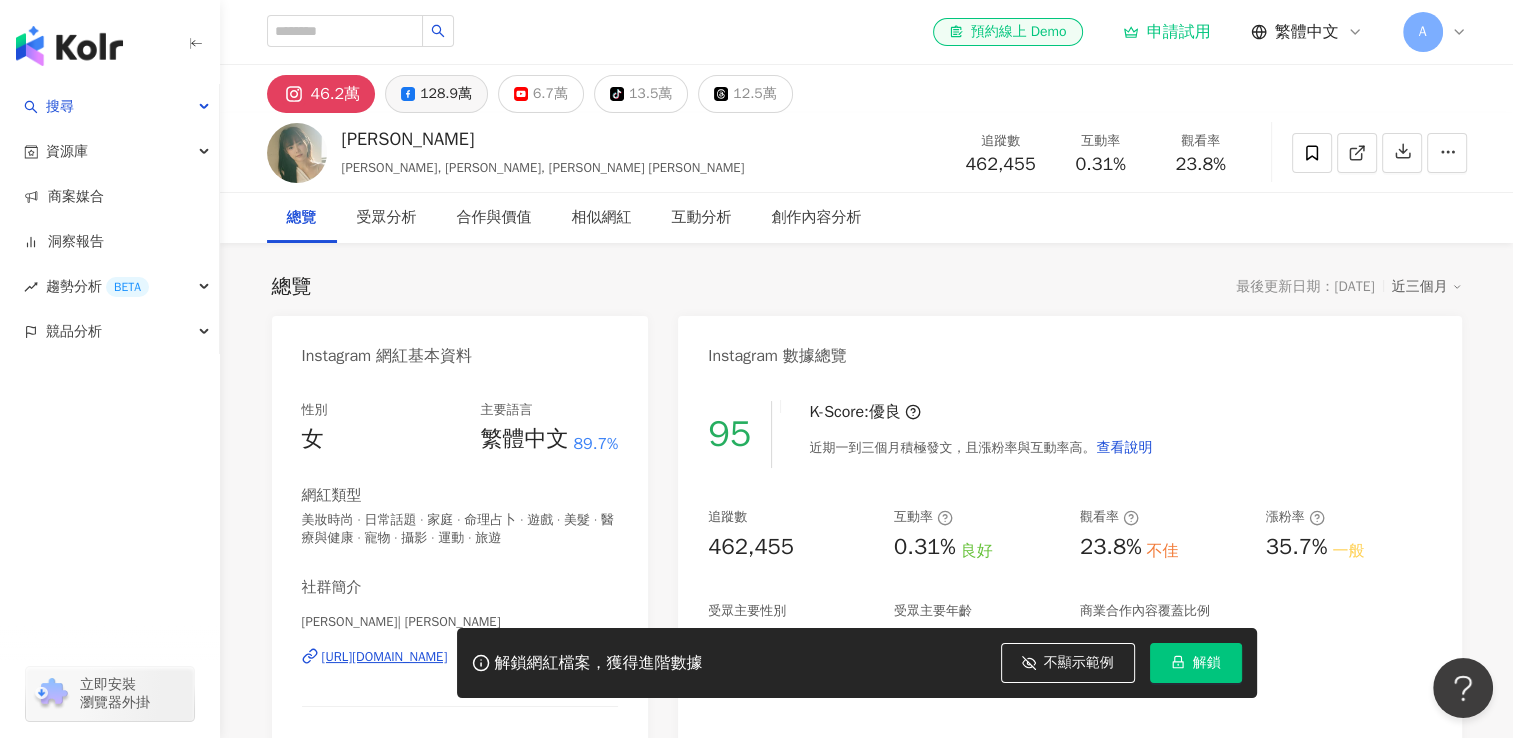 click on "128.9萬" at bounding box center (446, 94) 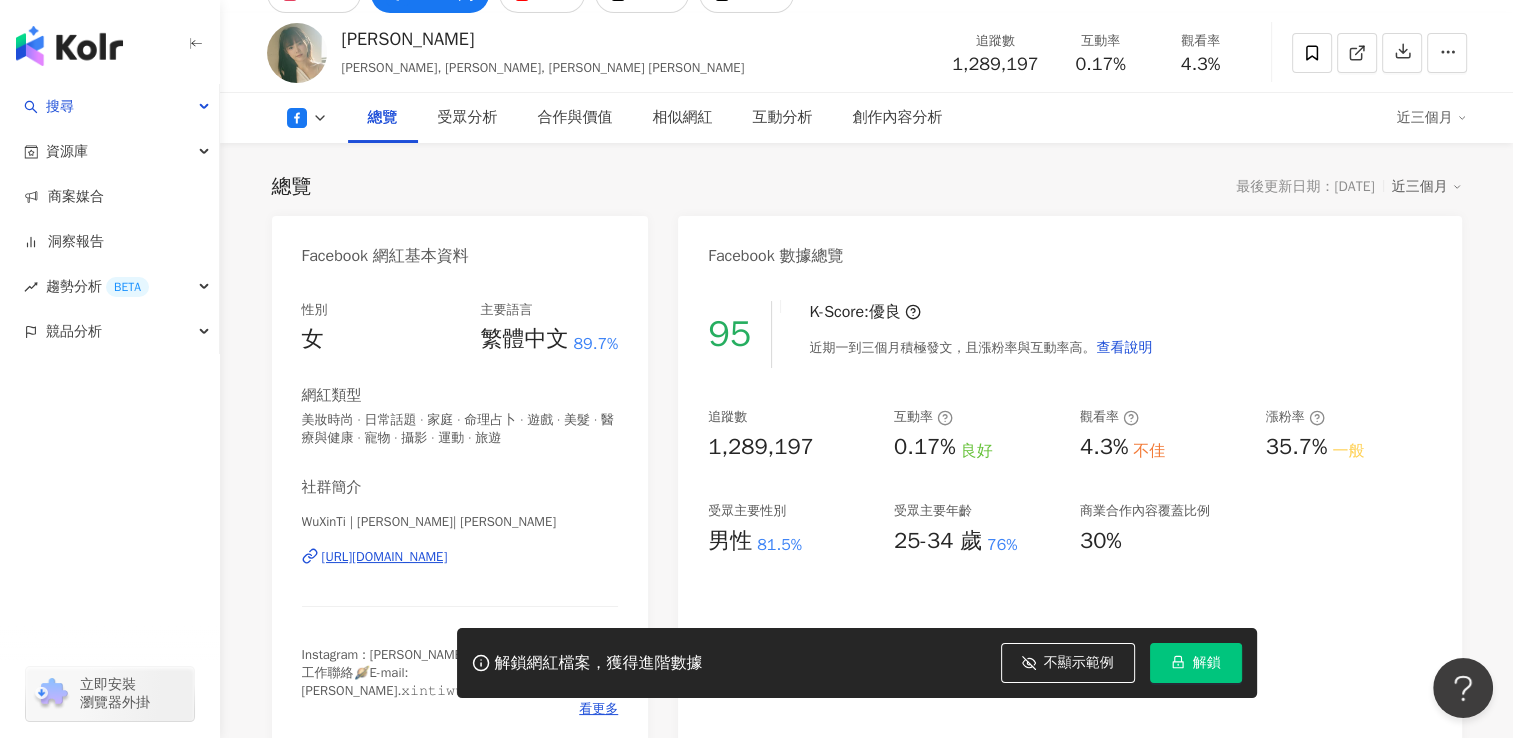 scroll, scrollTop: 0, scrollLeft: 0, axis: both 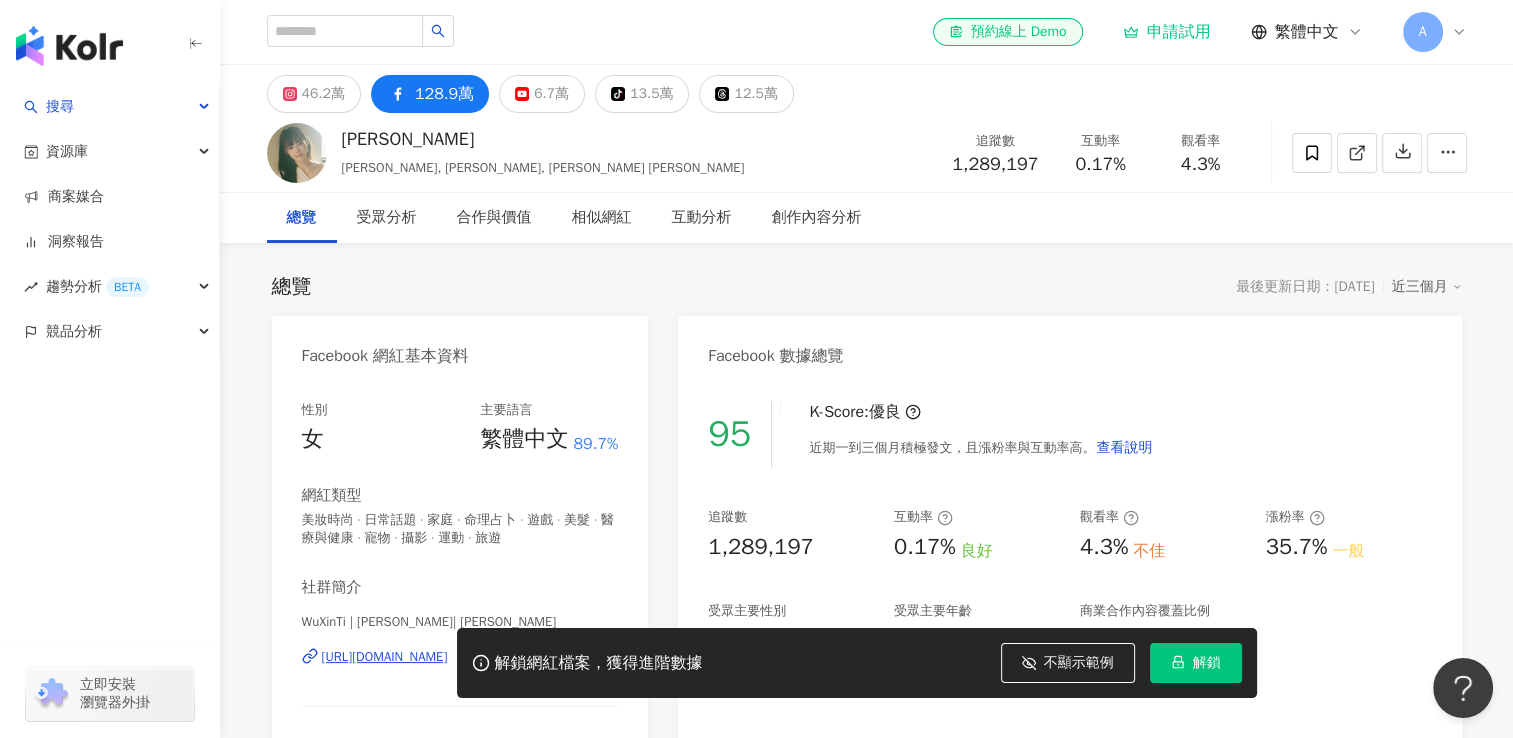 click on "6.7萬" at bounding box center (551, 94) 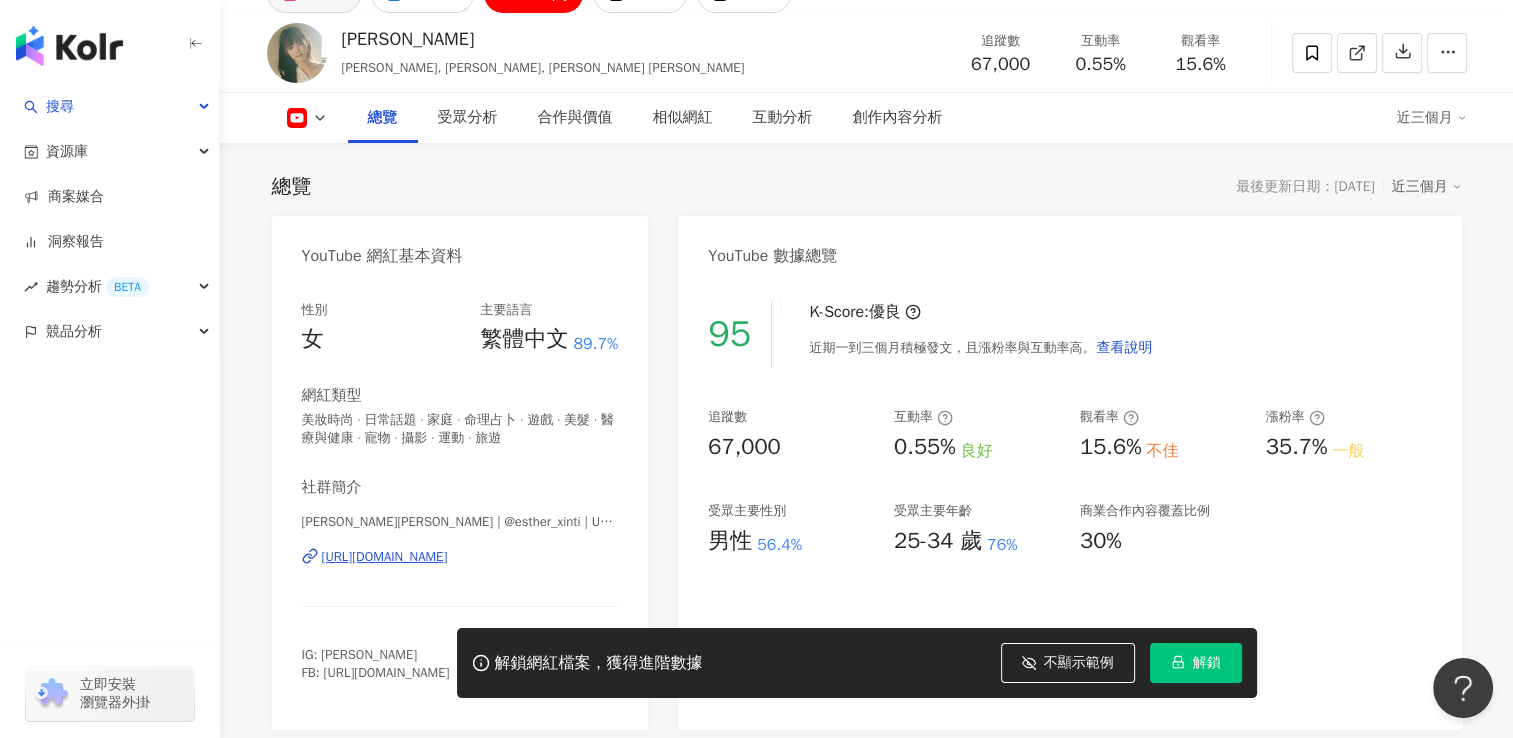 click on "46.2萬" at bounding box center [323, -6] 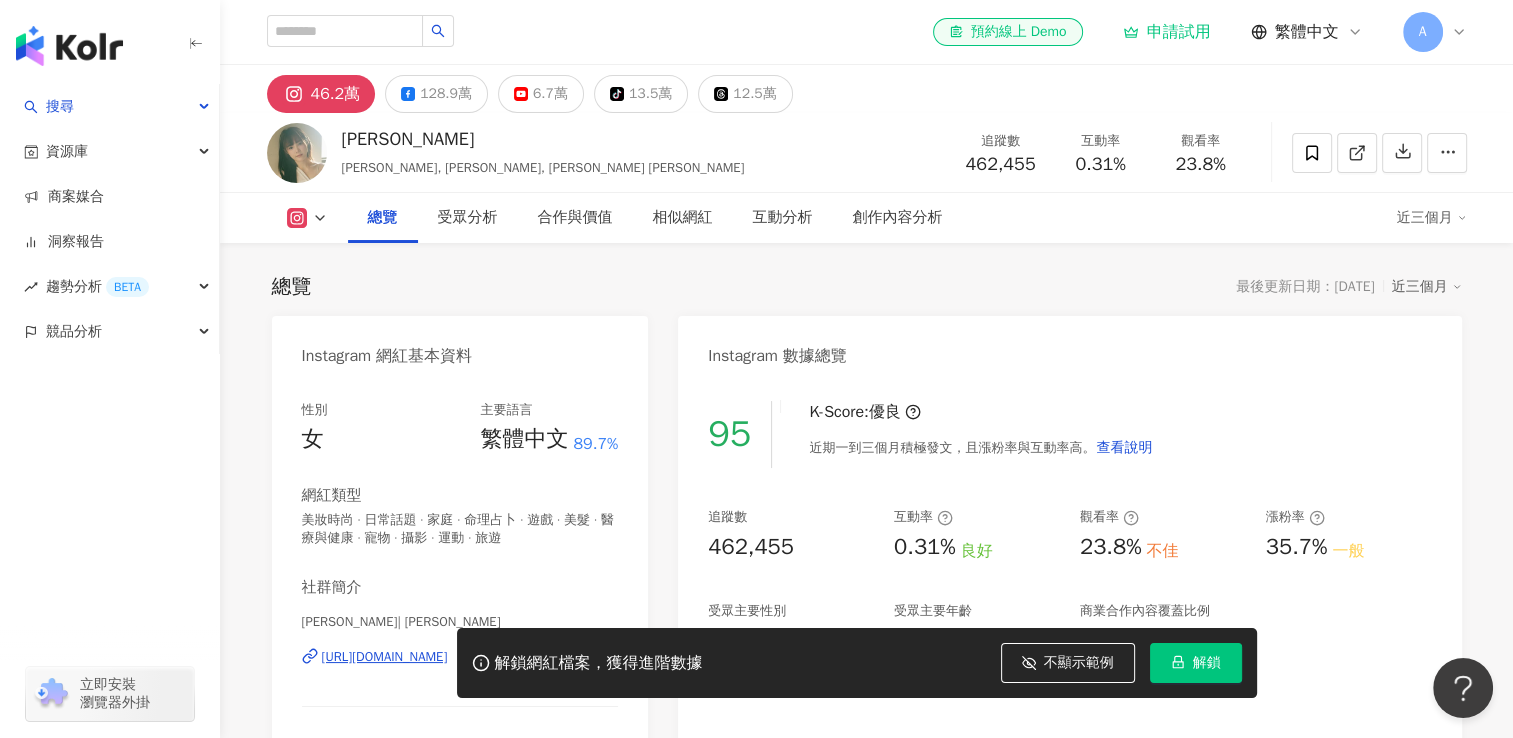 scroll, scrollTop: 200, scrollLeft: 0, axis: vertical 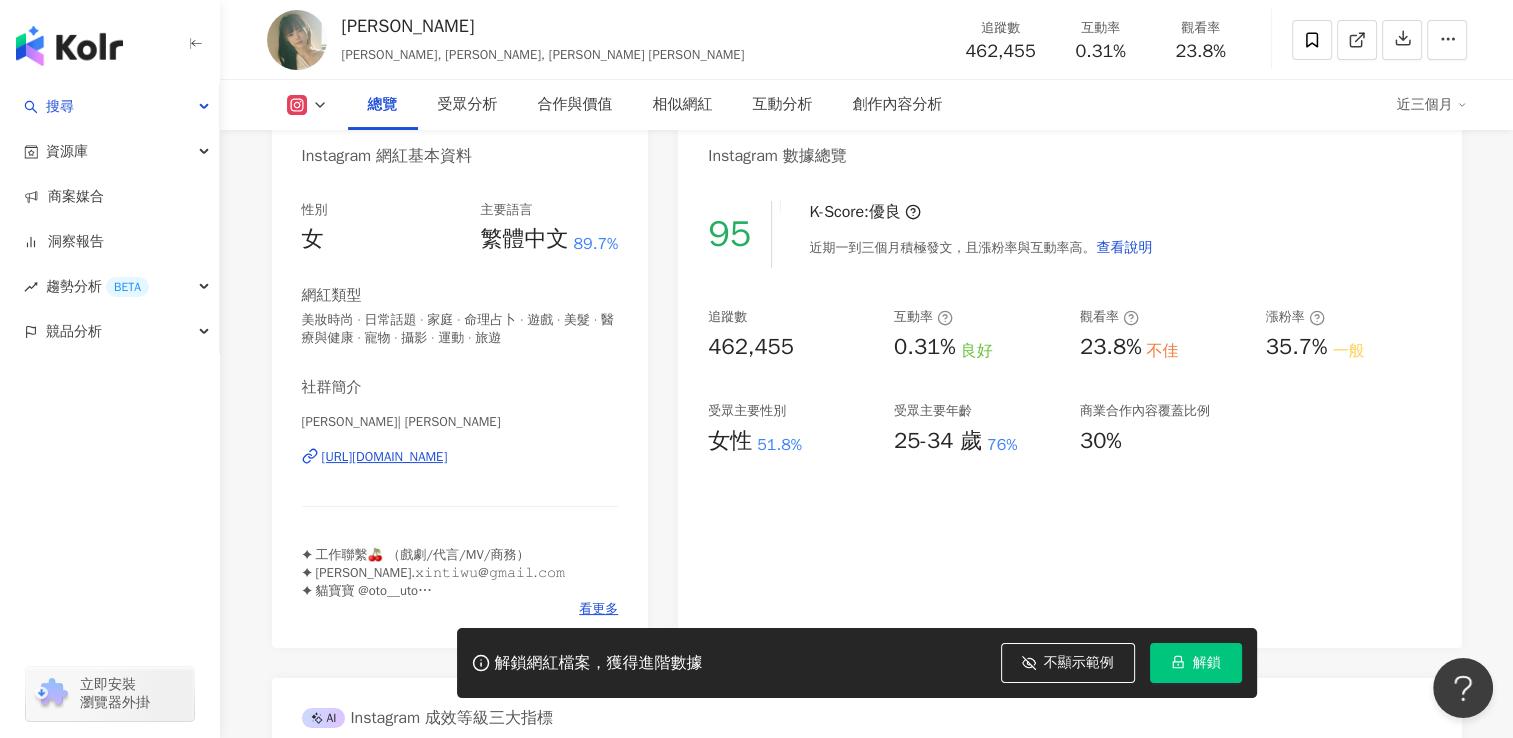 type 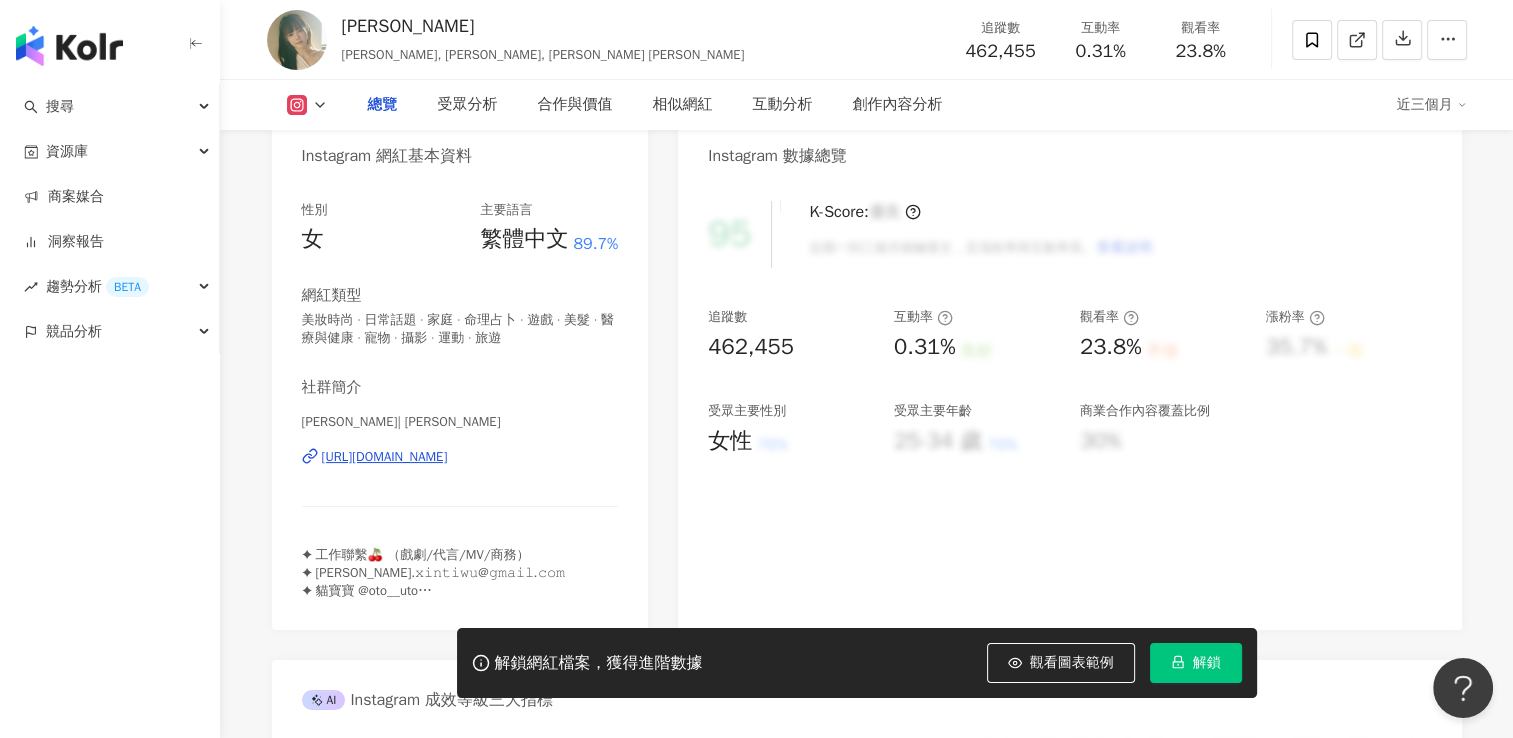 scroll, scrollTop: 0, scrollLeft: 0, axis: both 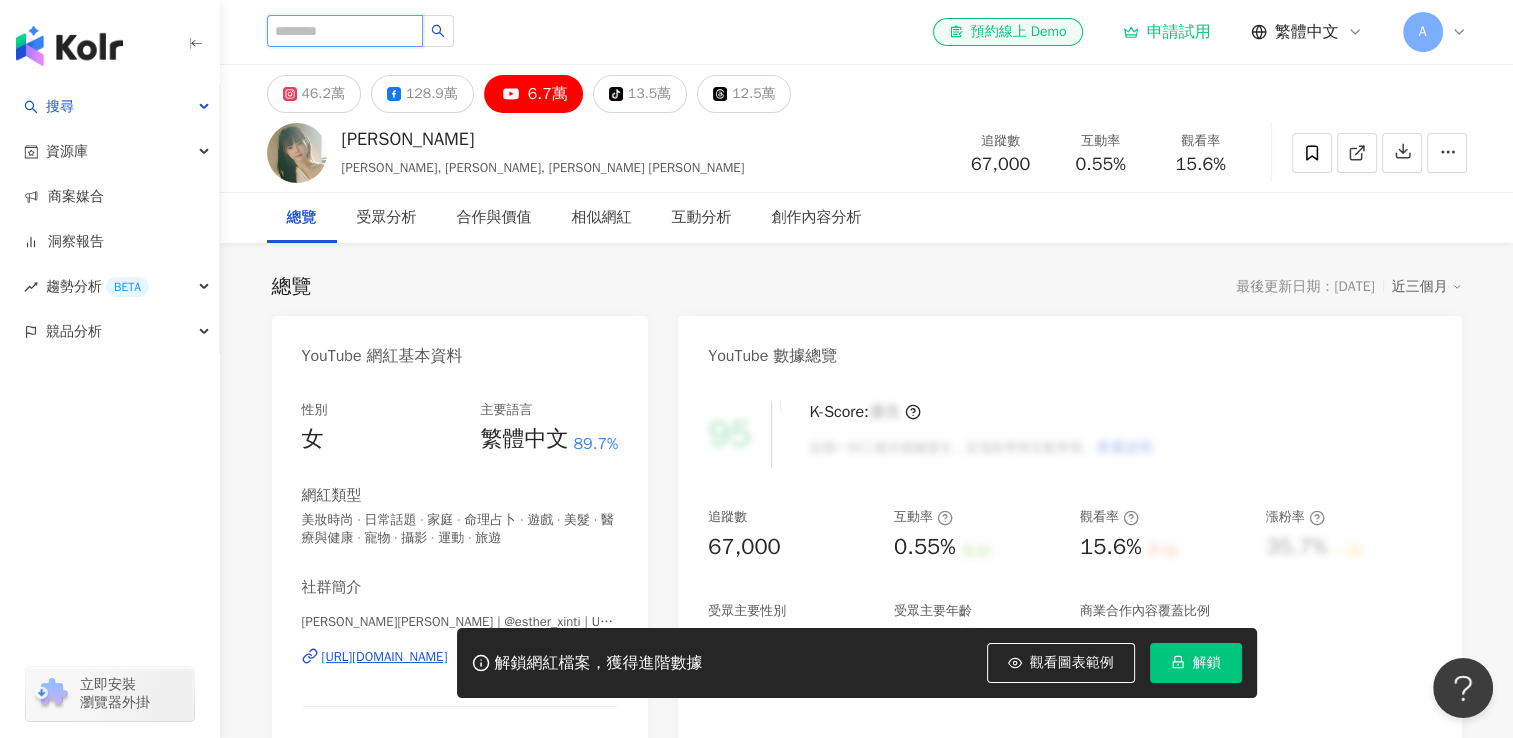 click at bounding box center [345, 31] 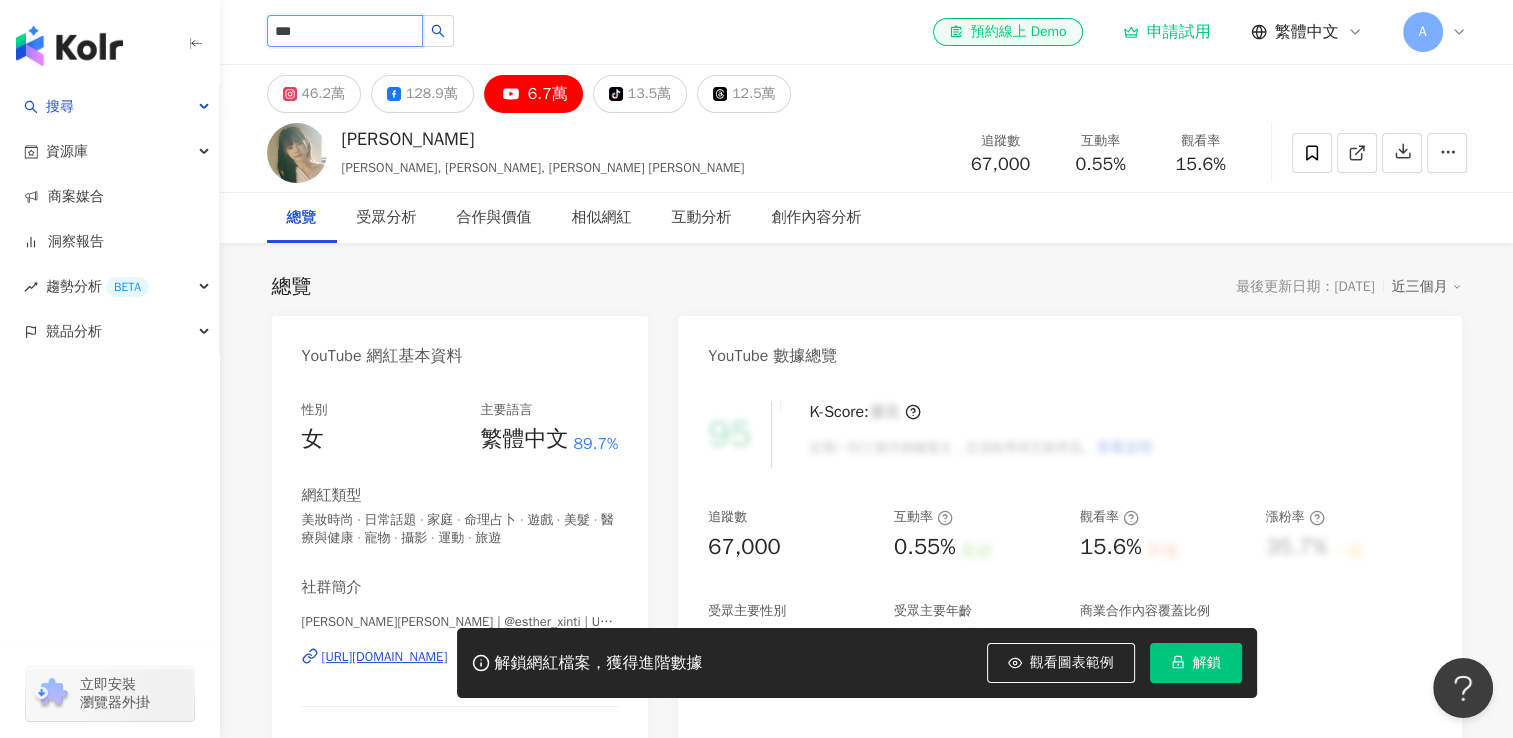 type on "***" 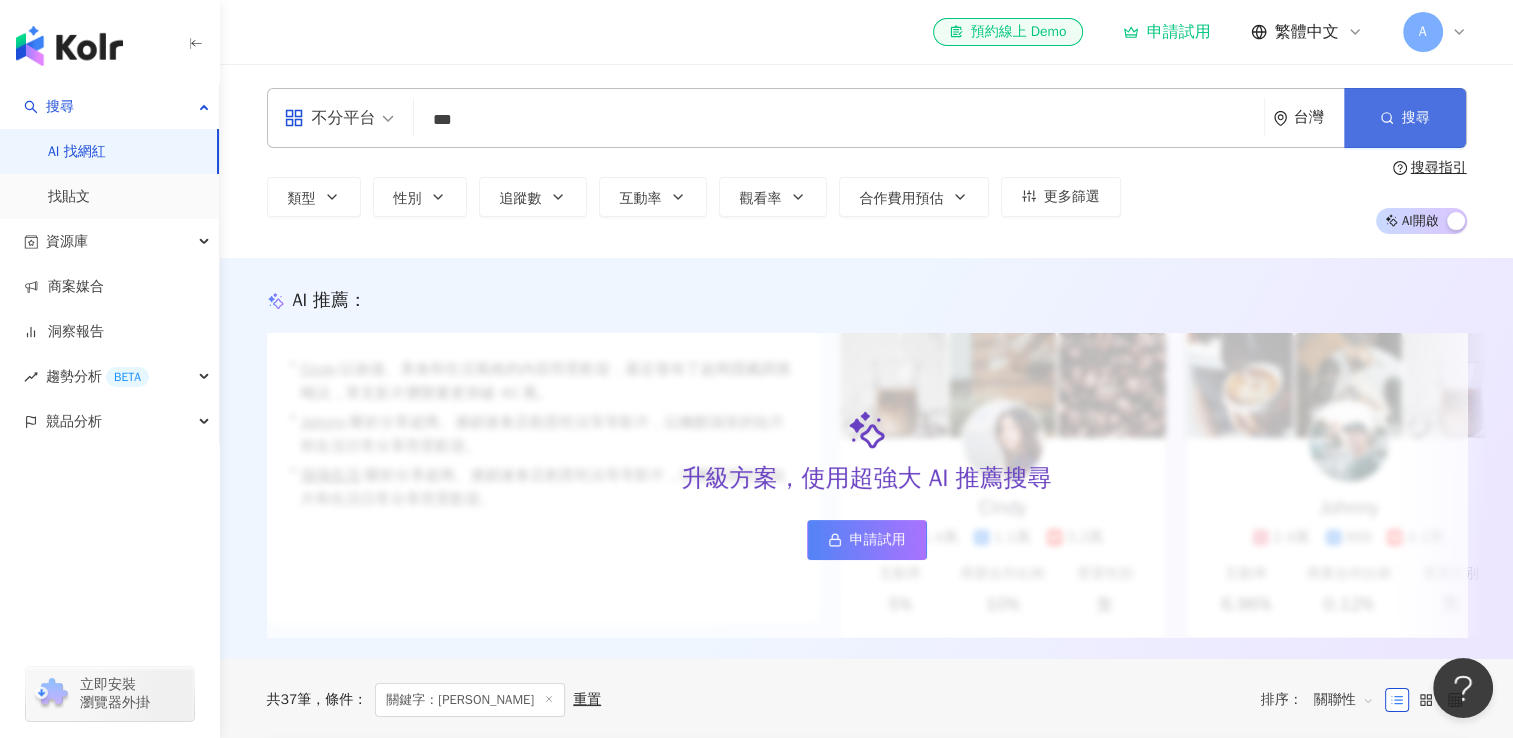 click on "搜尋" at bounding box center [1405, 118] 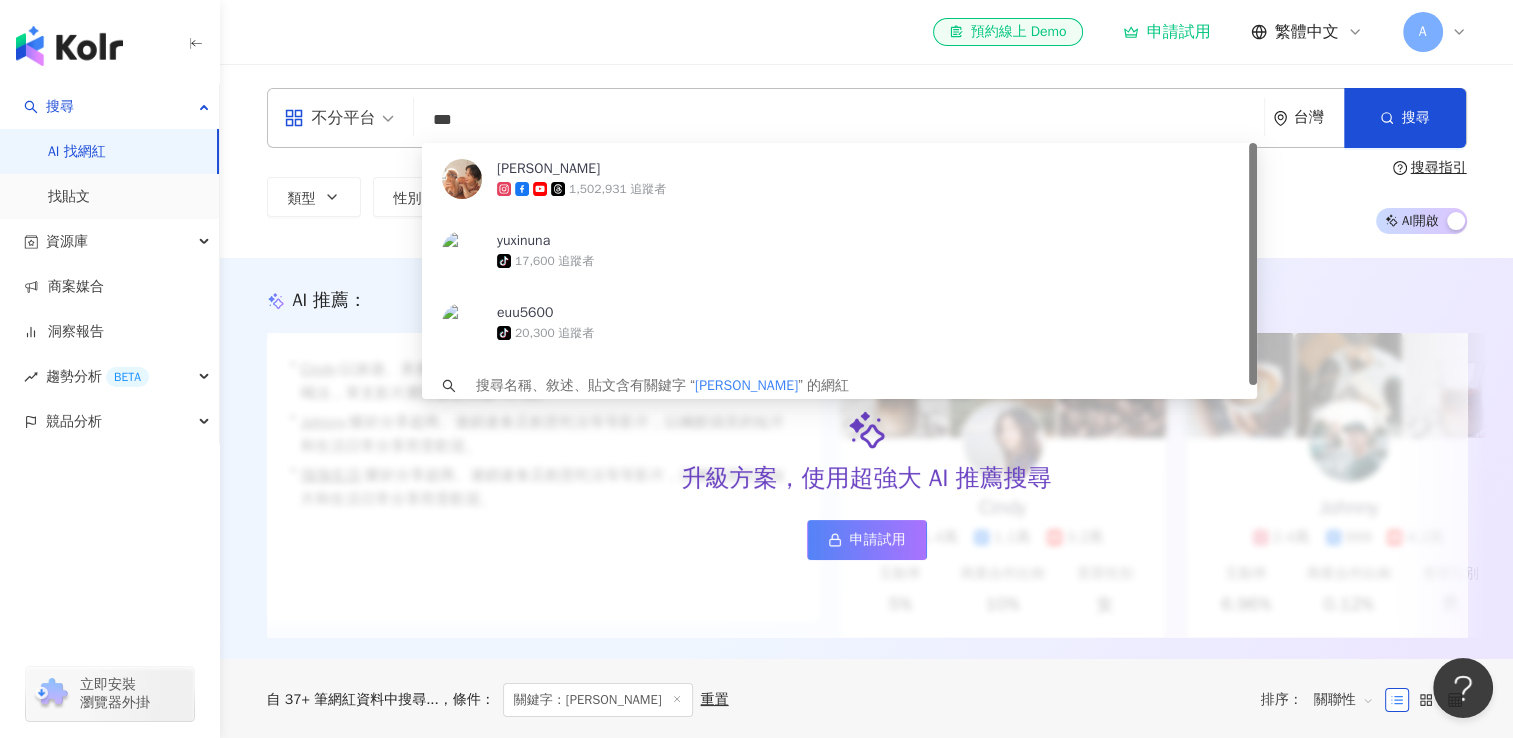 click on "***" at bounding box center [839, 120] 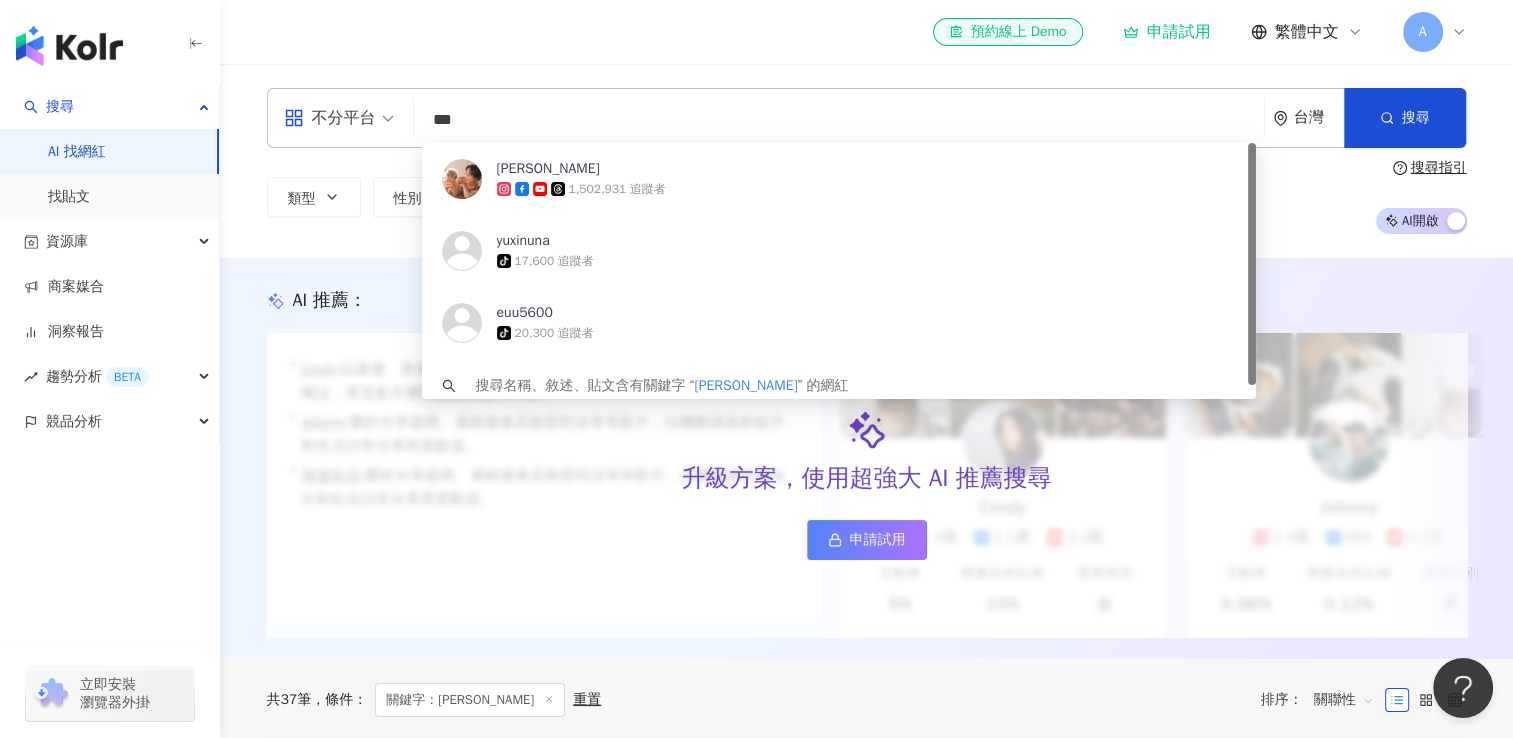 click on "1,502,931   追蹤者" at bounding box center (617, 189) 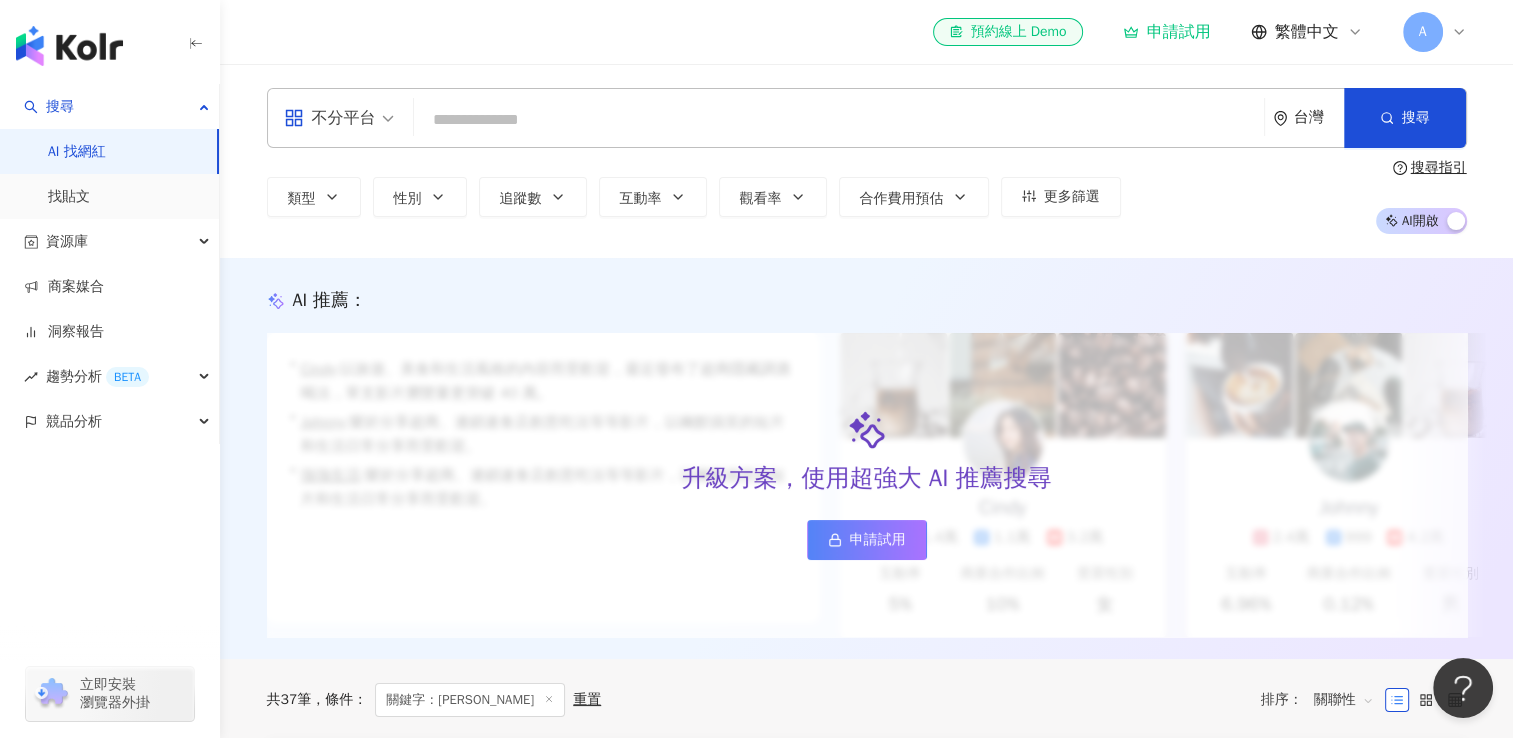 click at bounding box center (839, 120) 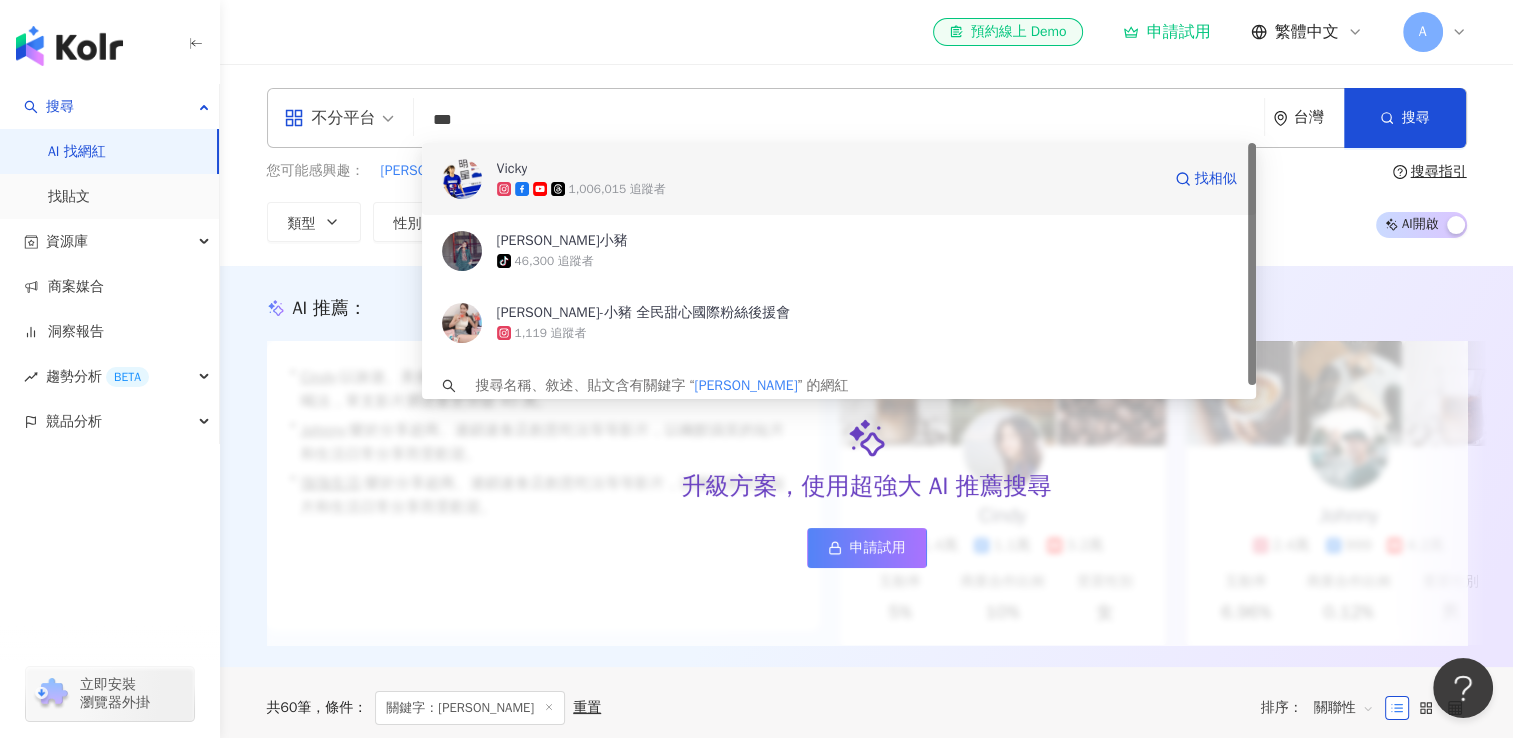 click on "1,006,015   追蹤者" at bounding box center (828, 189) 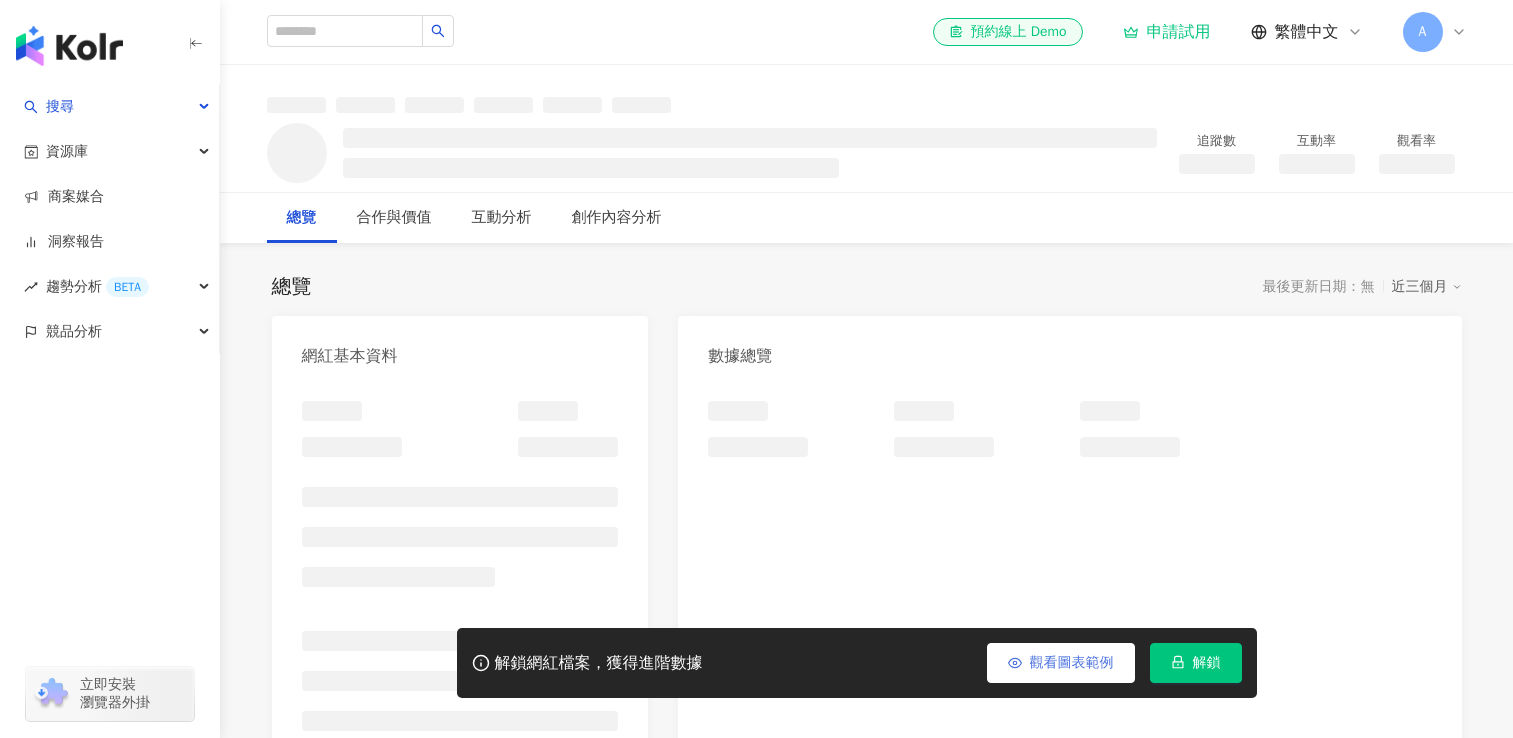 scroll, scrollTop: 0, scrollLeft: 0, axis: both 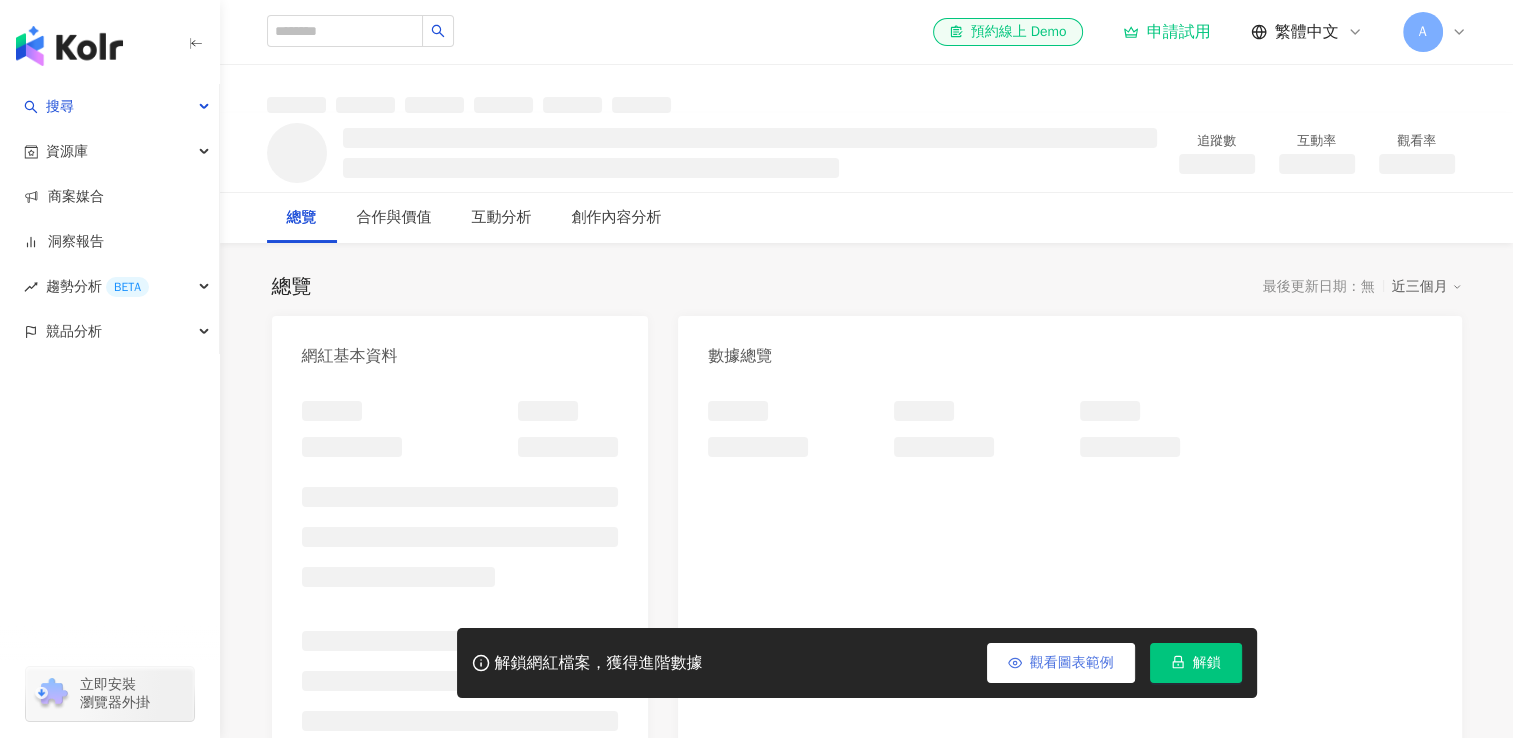 click on "觀看圖表範例" at bounding box center (1072, 663) 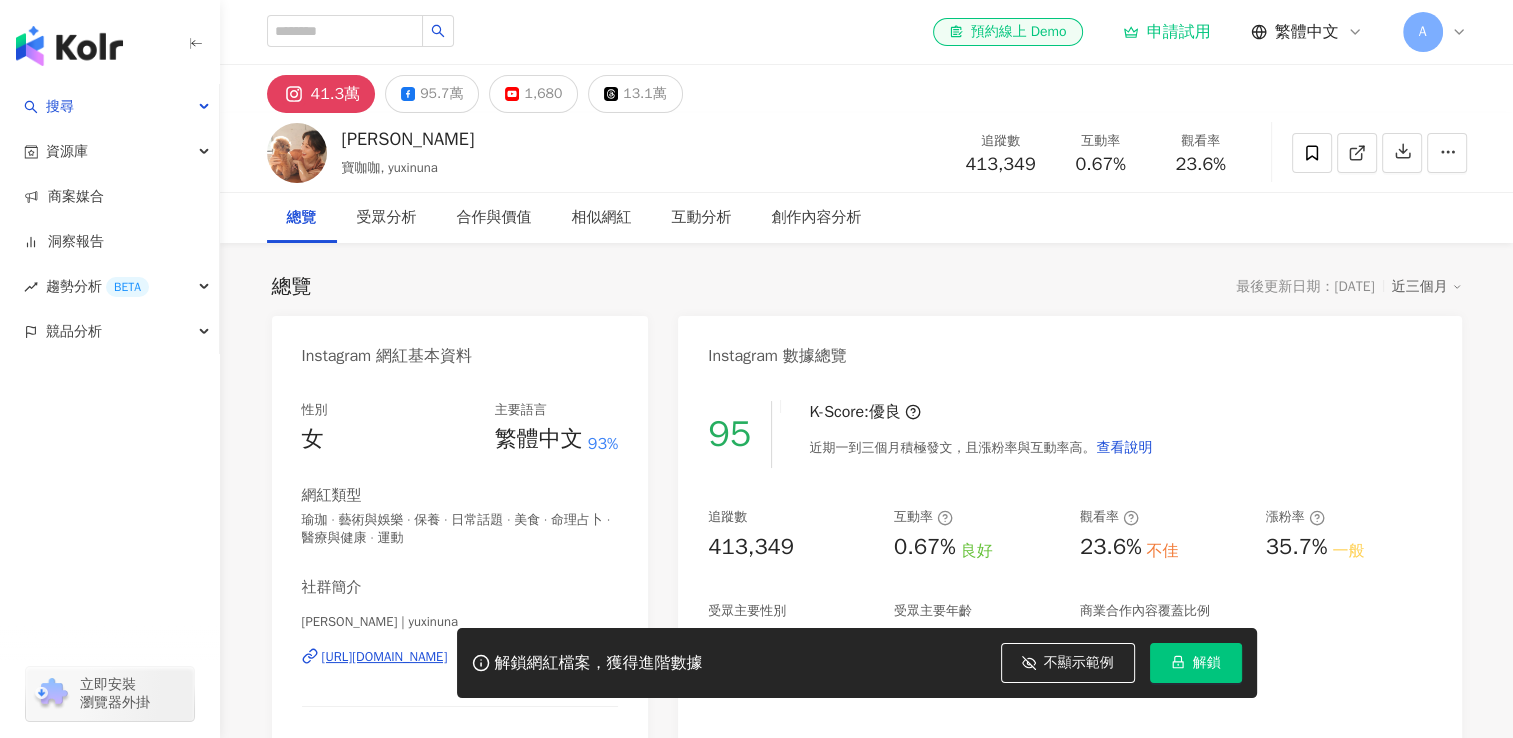 scroll, scrollTop: 200, scrollLeft: 0, axis: vertical 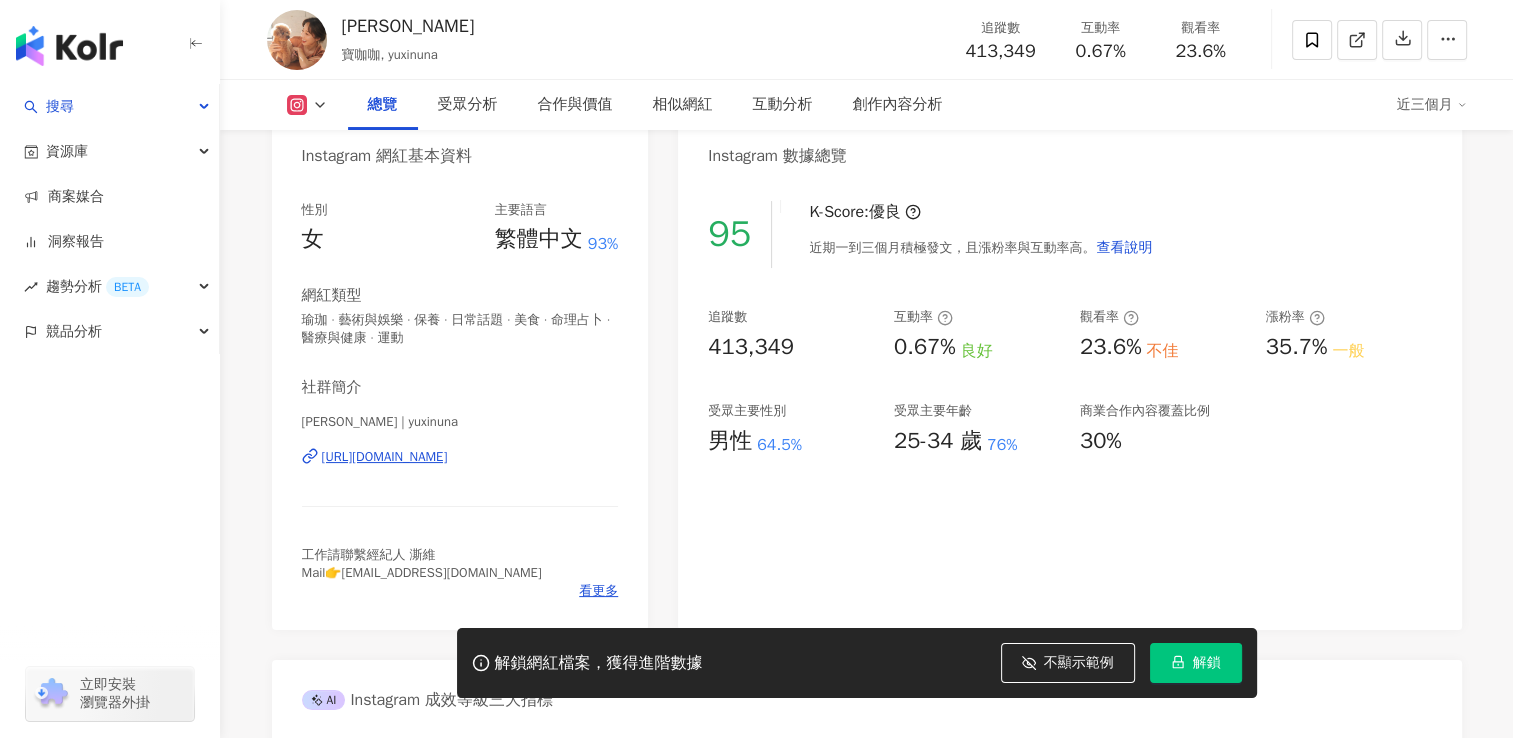 click on "95.7萬" at bounding box center [441, -106] 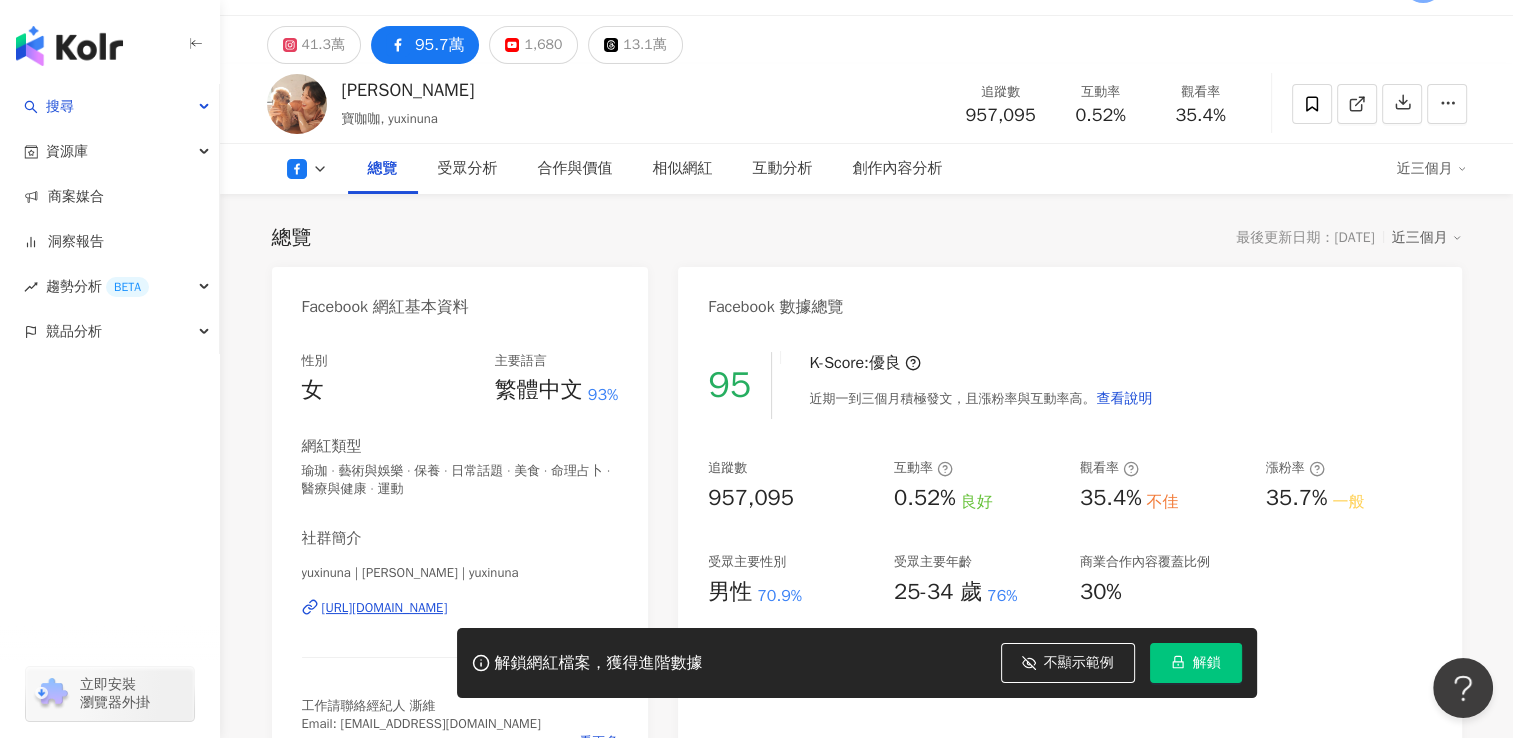 scroll, scrollTop: 0, scrollLeft: 0, axis: both 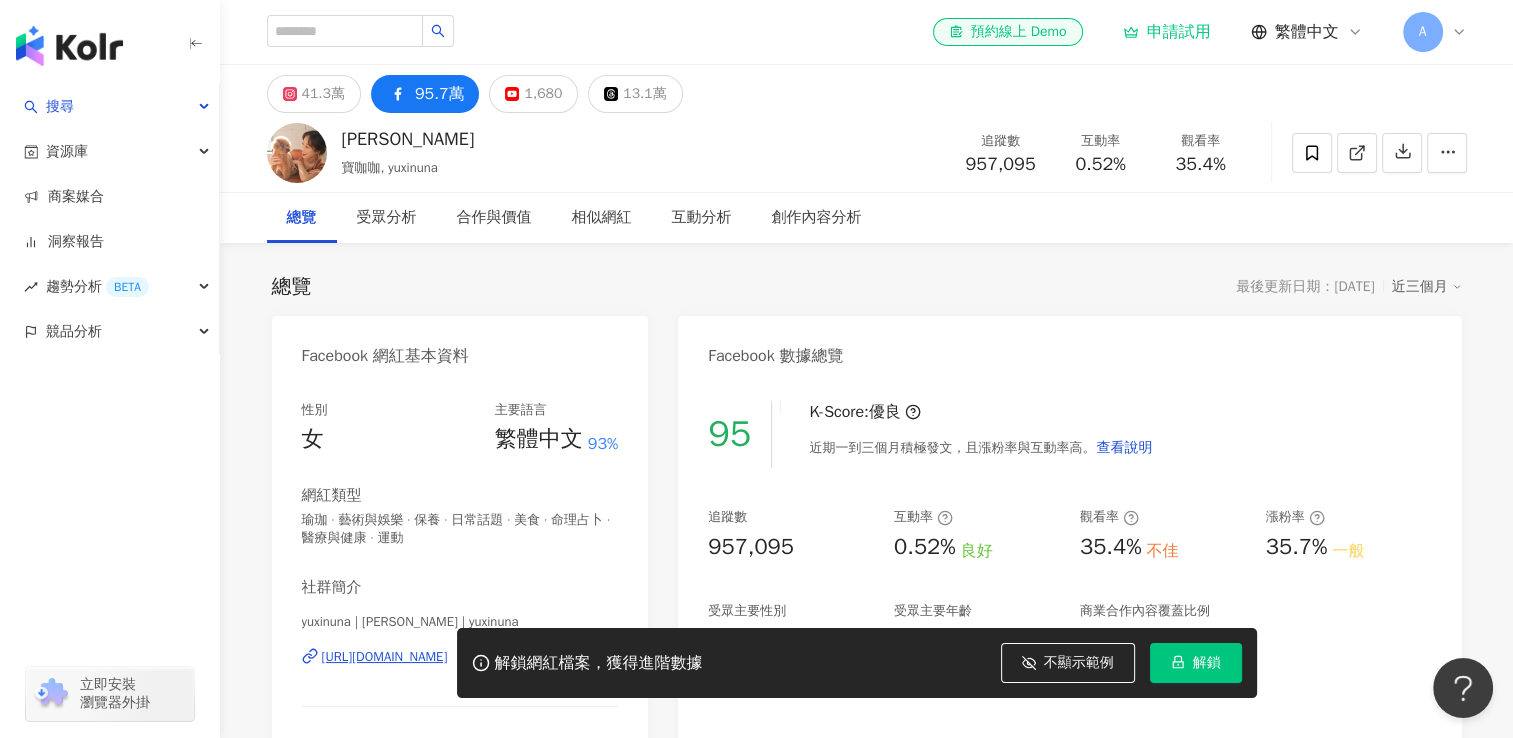 click on "1,680" at bounding box center (543, 94) 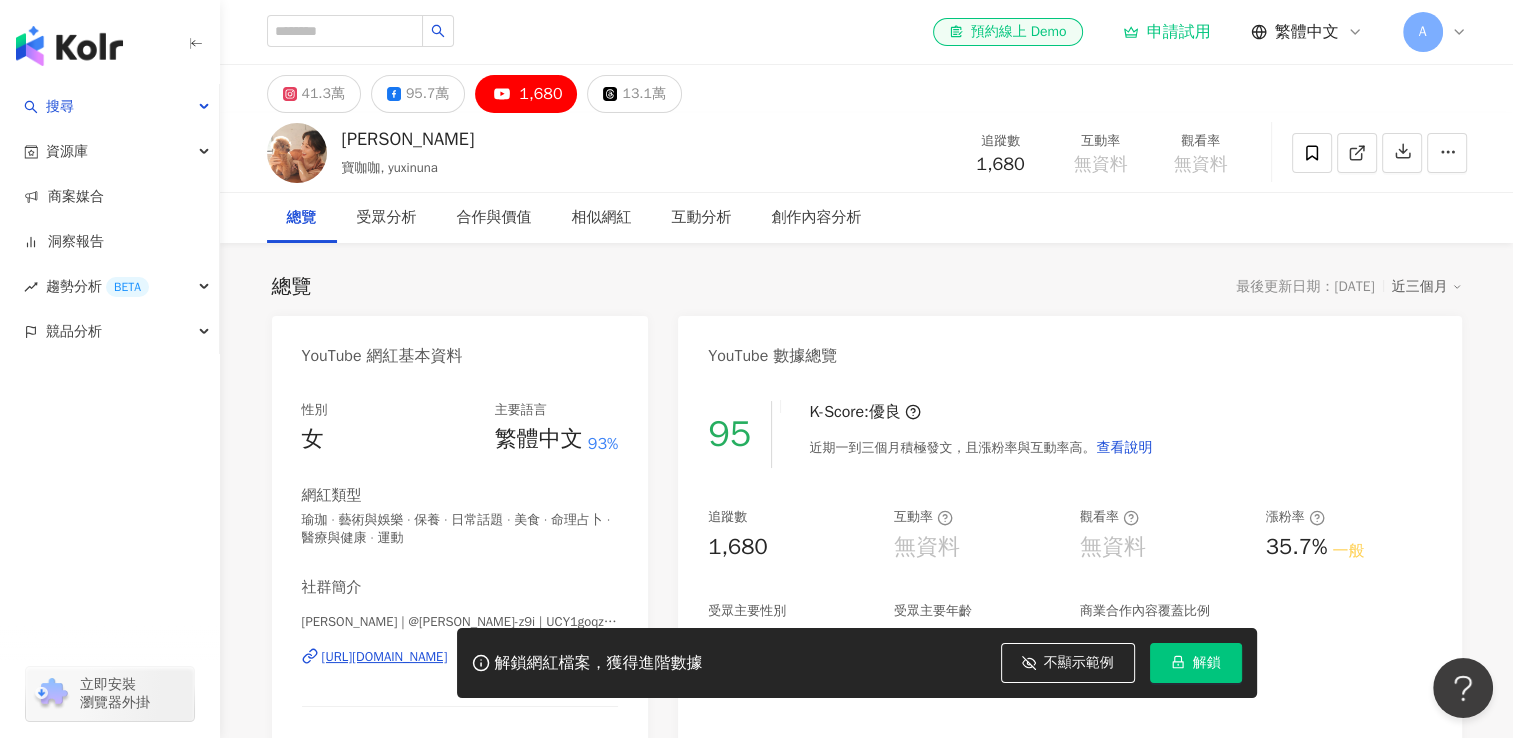 scroll, scrollTop: 100, scrollLeft: 0, axis: vertical 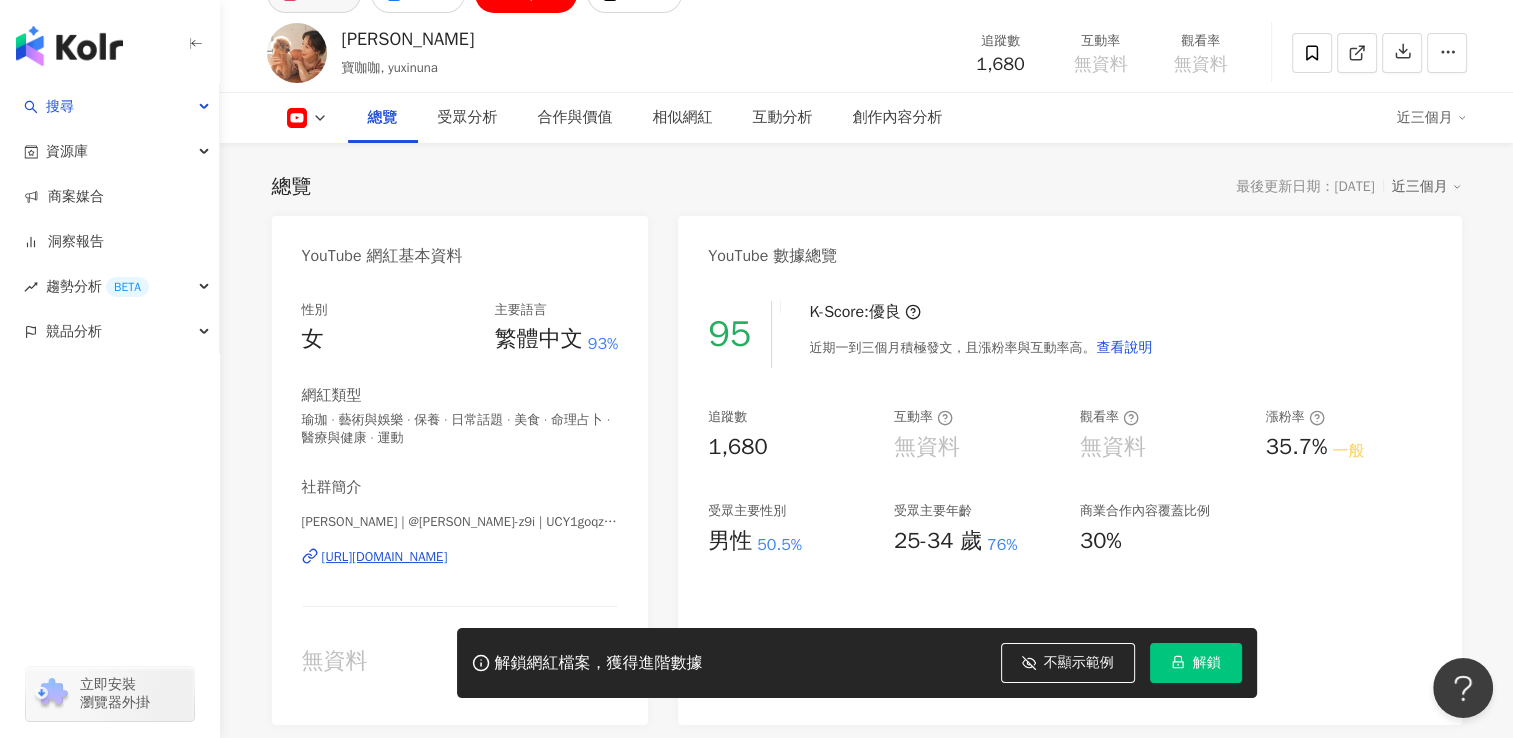 click on "41.3萬" at bounding box center [323, -6] 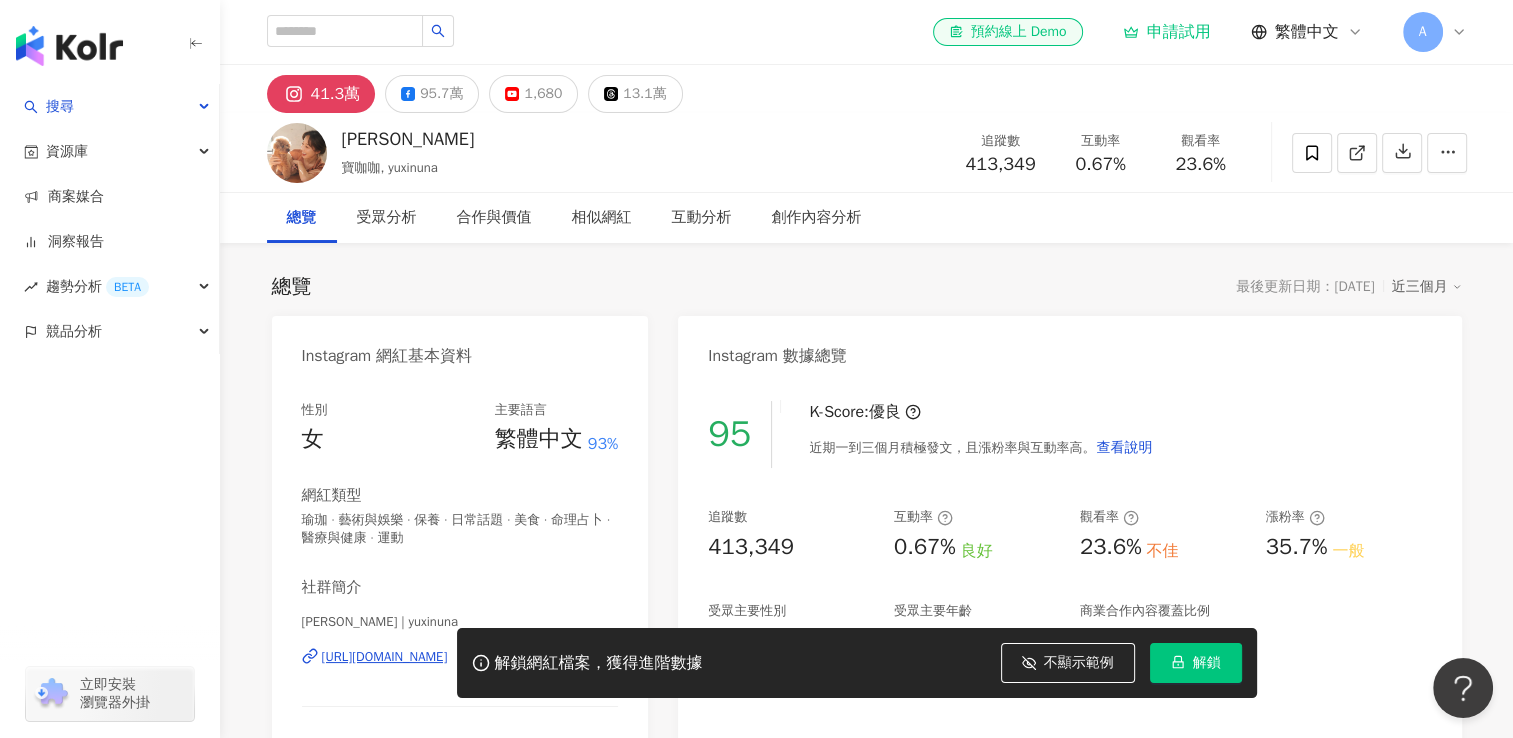 scroll, scrollTop: 200, scrollLeft: 0, axis: vertical 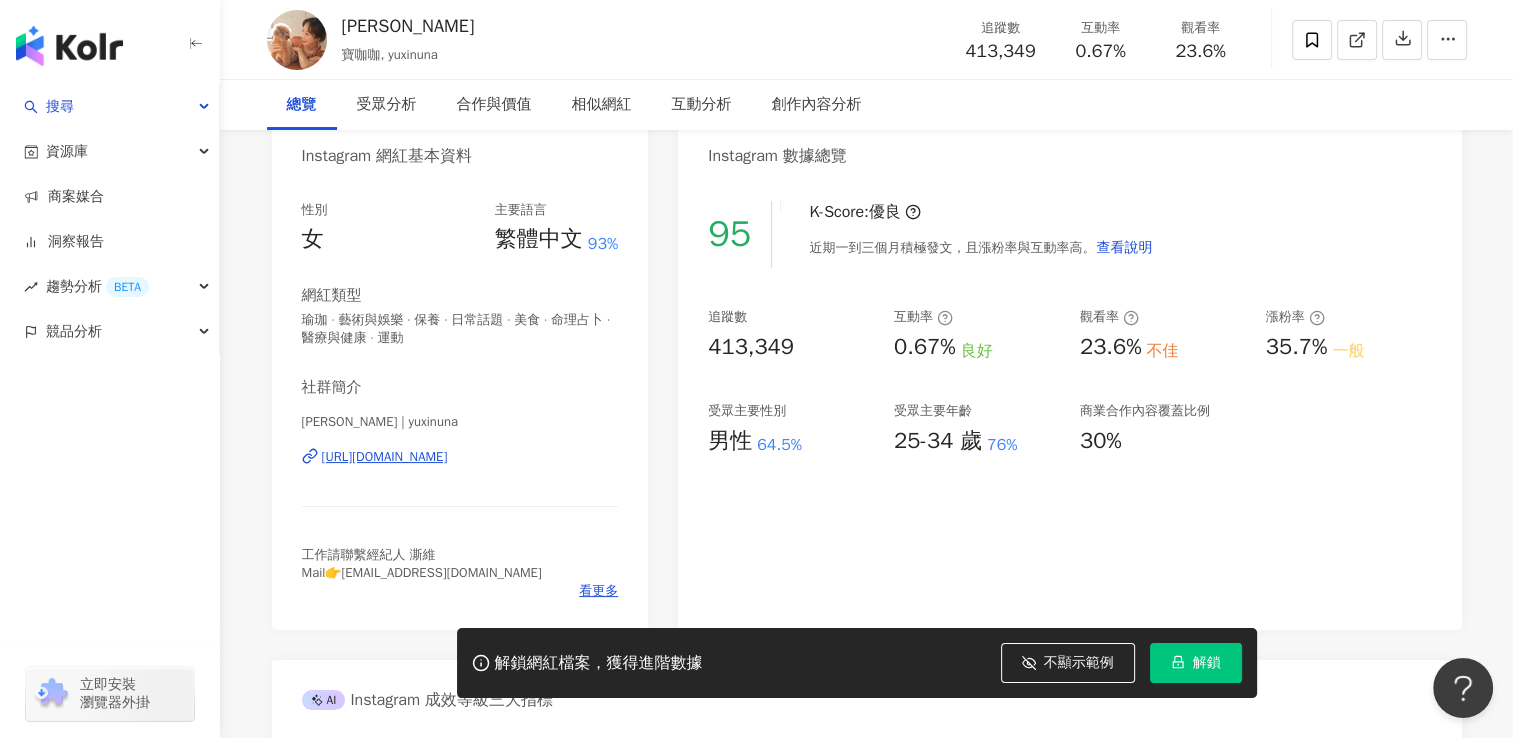 type 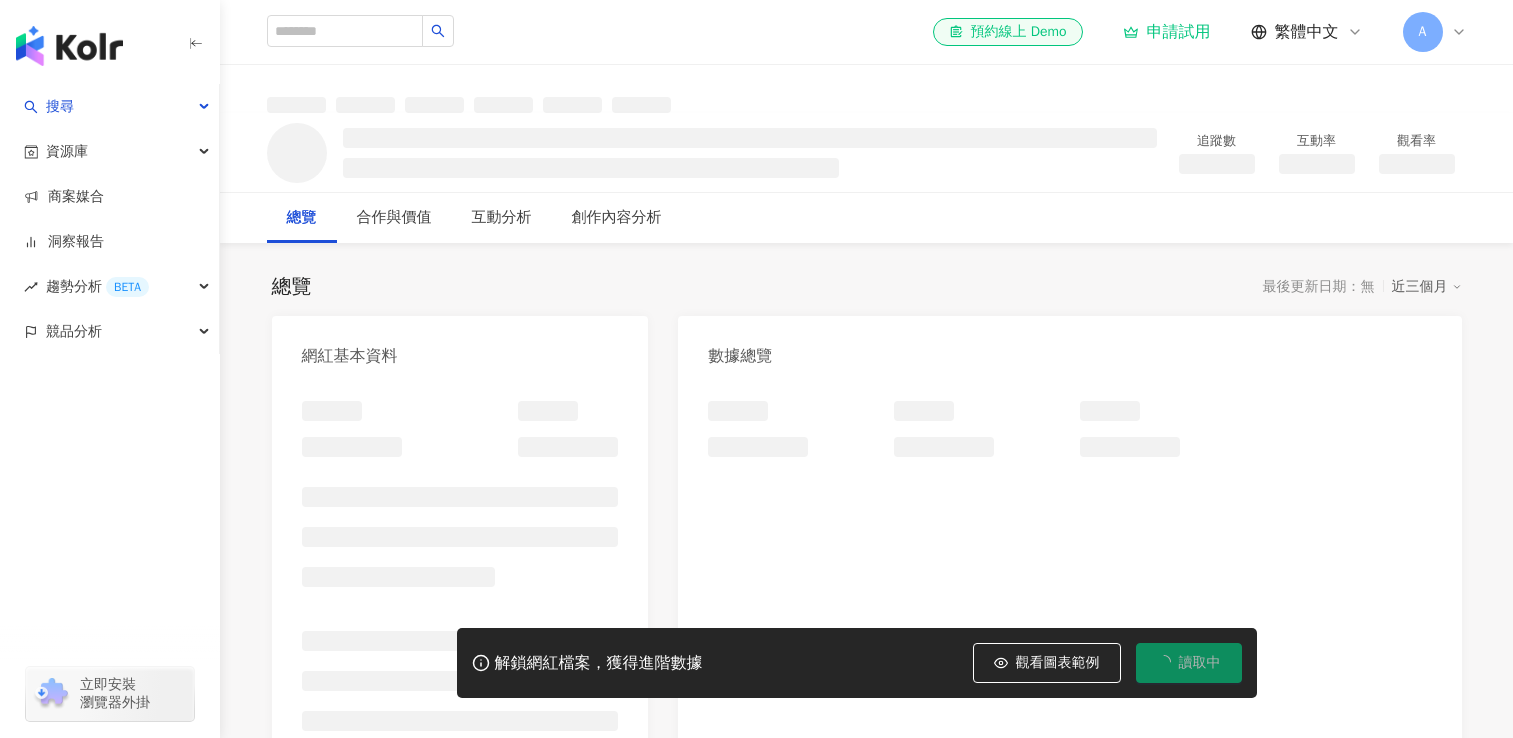 scroll, scrollTop: 0, scrollLeft: 0, axis: both 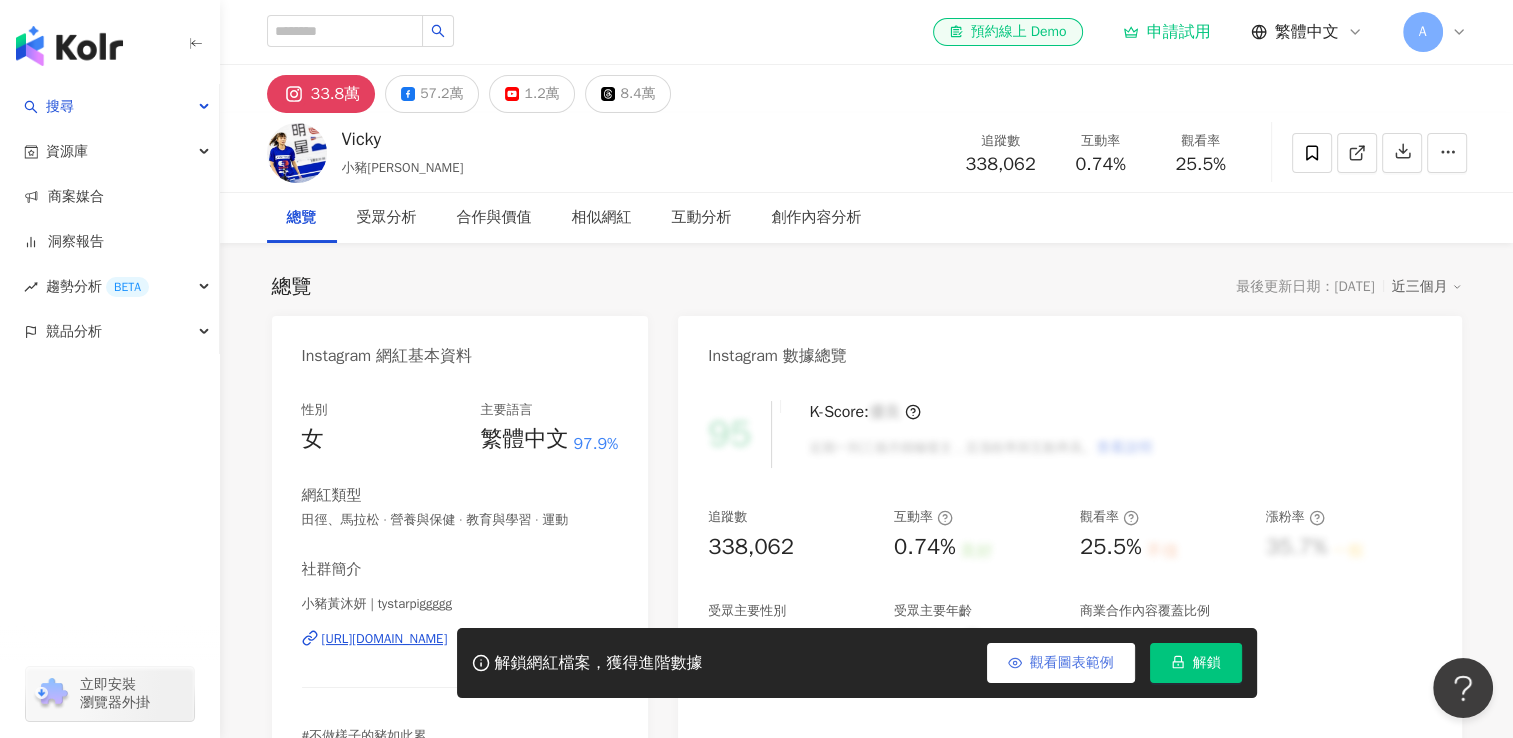 click on "觀看圖表範例" at bounding box center [1072, 663] 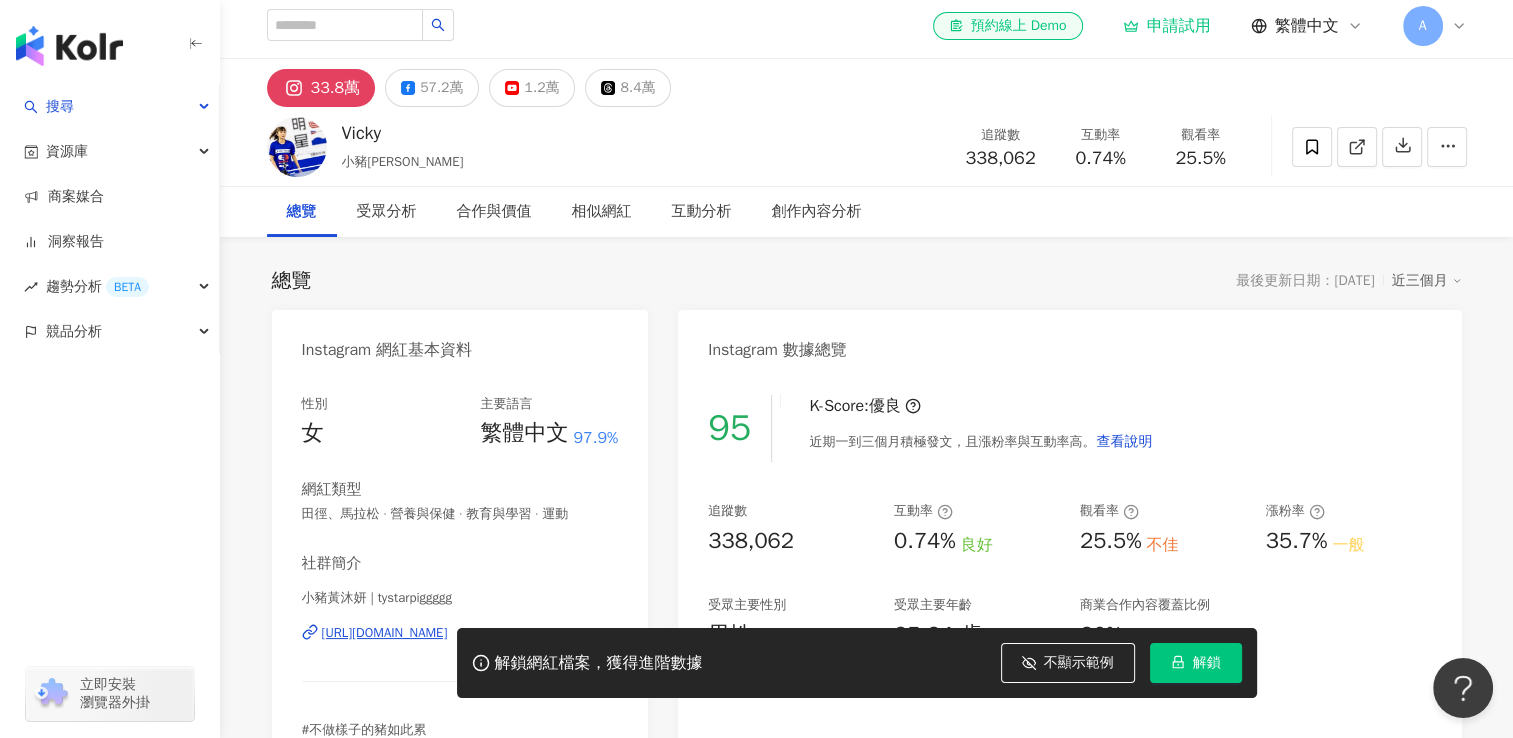 scroll, scrollTop: 0, scrollLeft: 0, axis: both 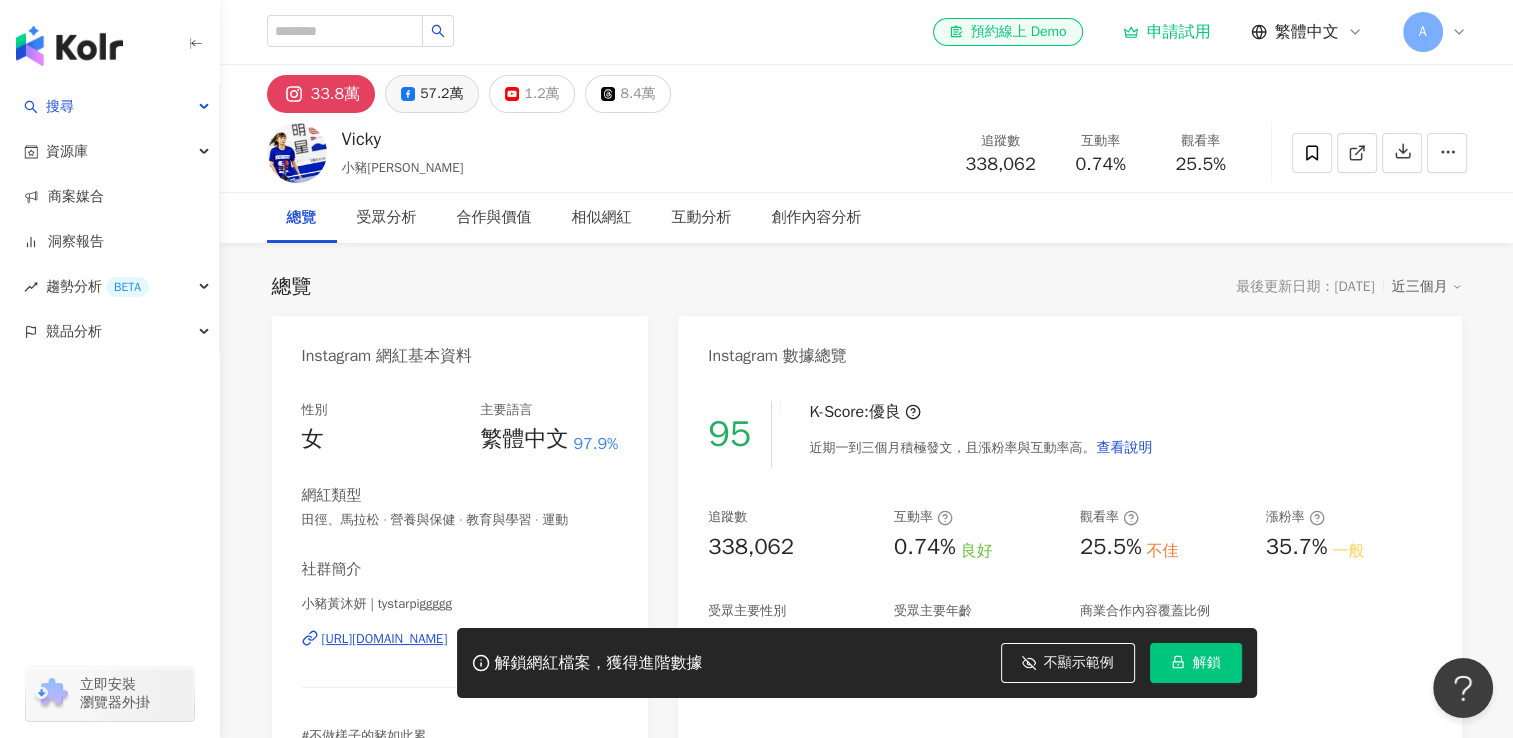 click on "57.2萬" at bounding box center (441, 94) 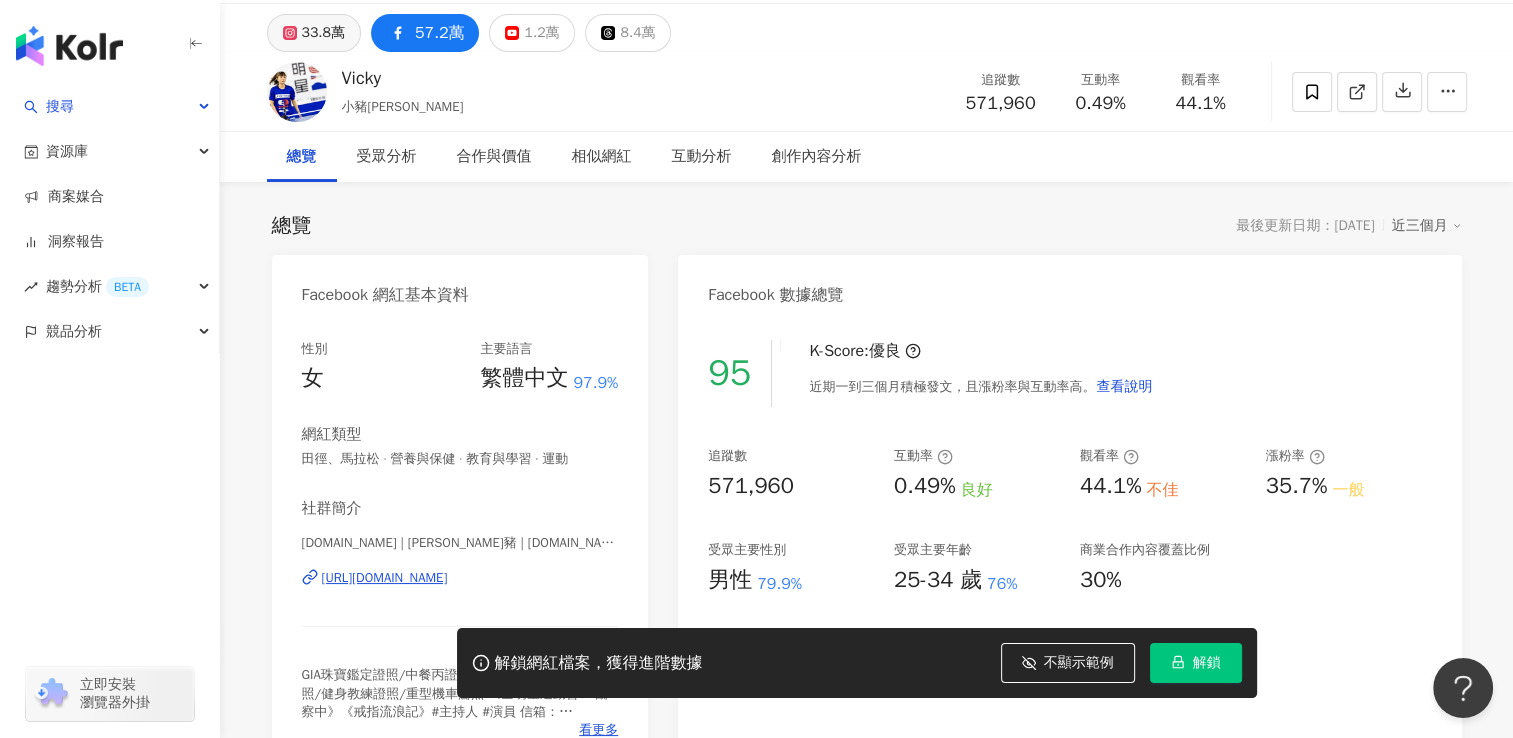 scroll, scrollTop: 0, scrollLeft: 0, axis: both 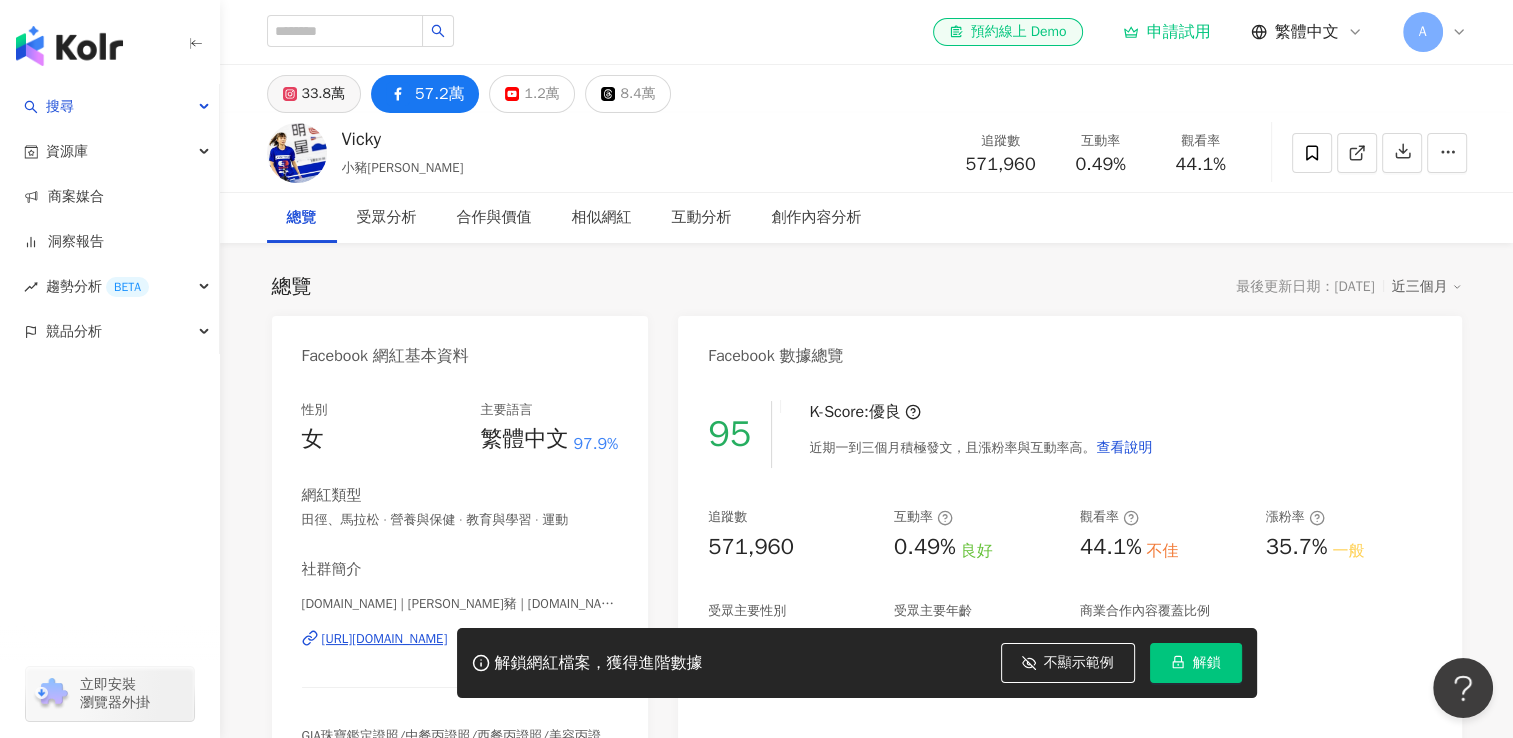 click on "33.8萬" at bounding box center (323, 94) 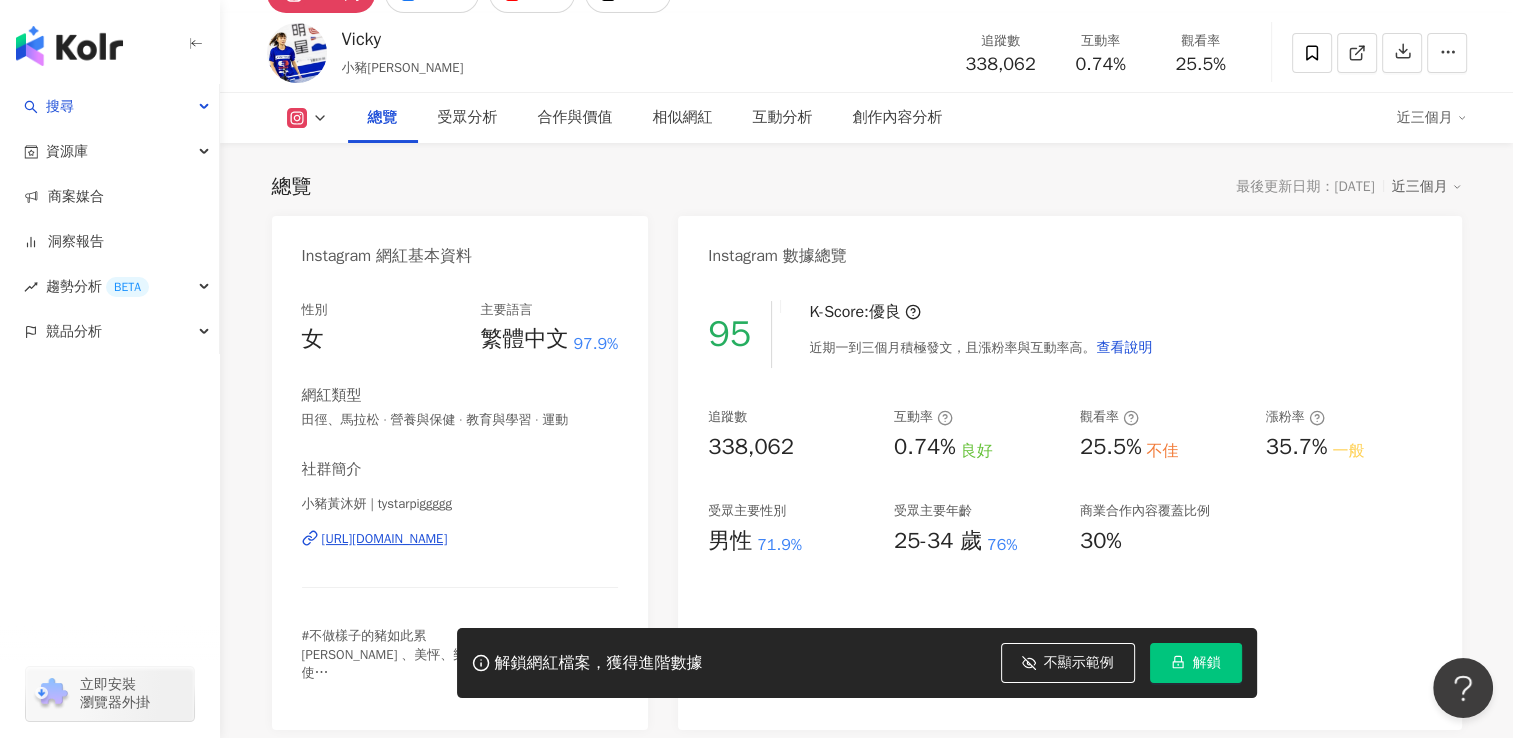 scroll, scrollTop: 100, scrollLeft: 0, axis: vertical 